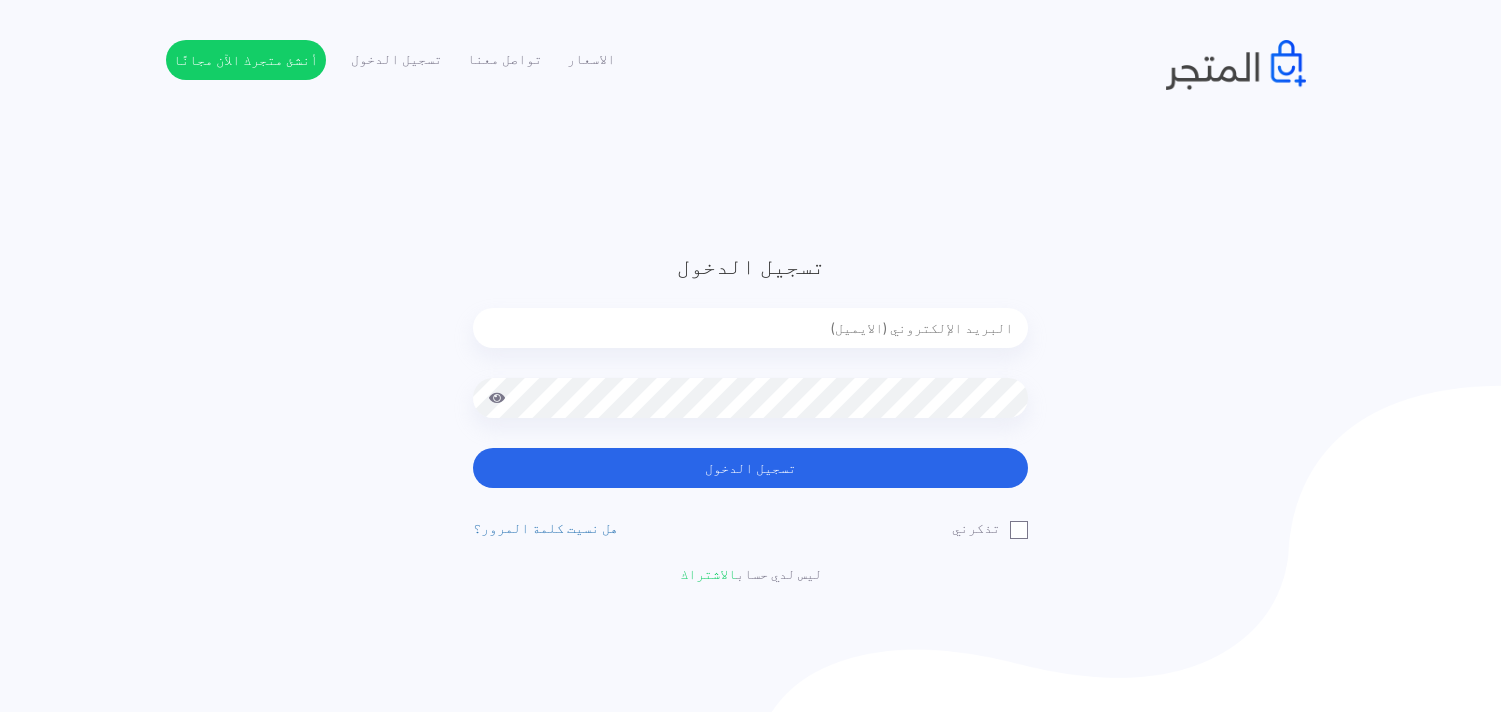 scroll, scrollTop: 0, scrollLeft: 0, axis: both 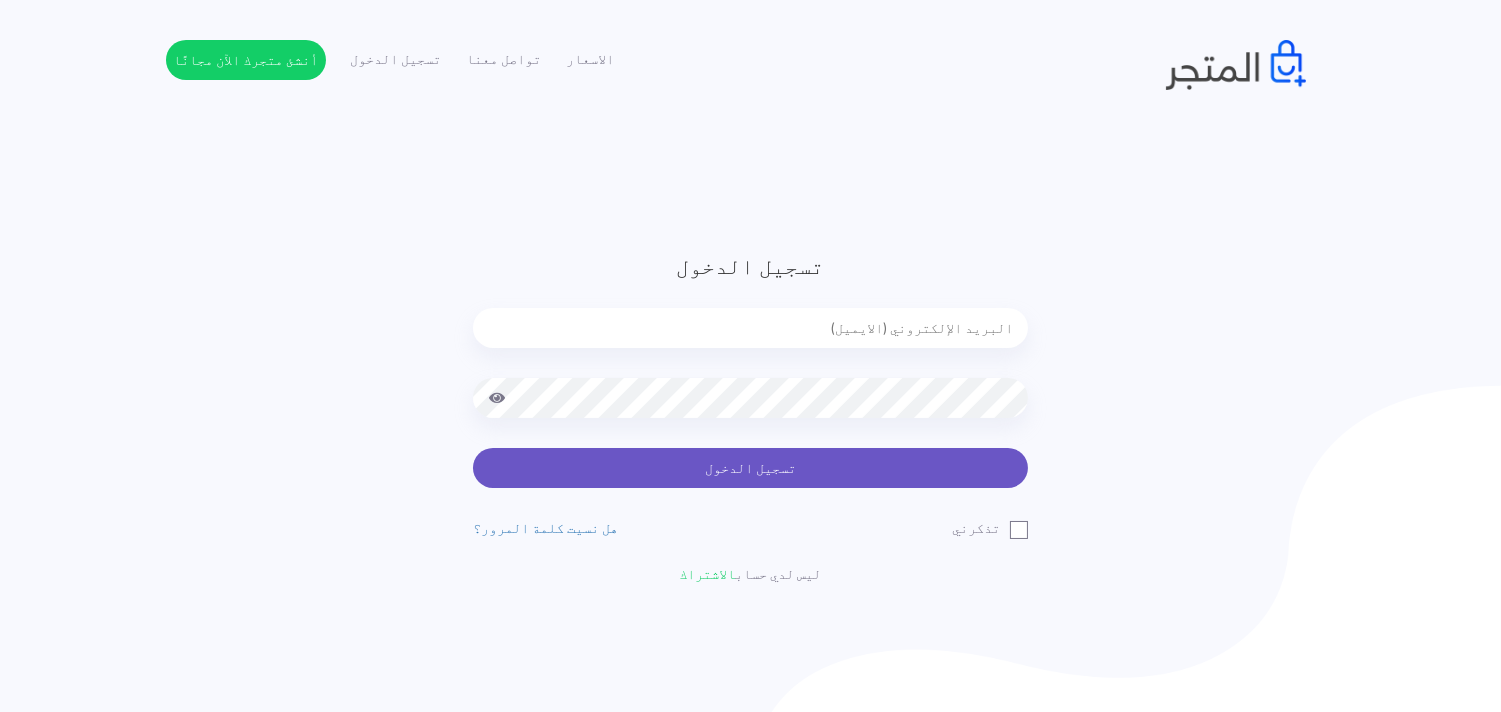 type on "[USERNAME]@[DOMAIN]" 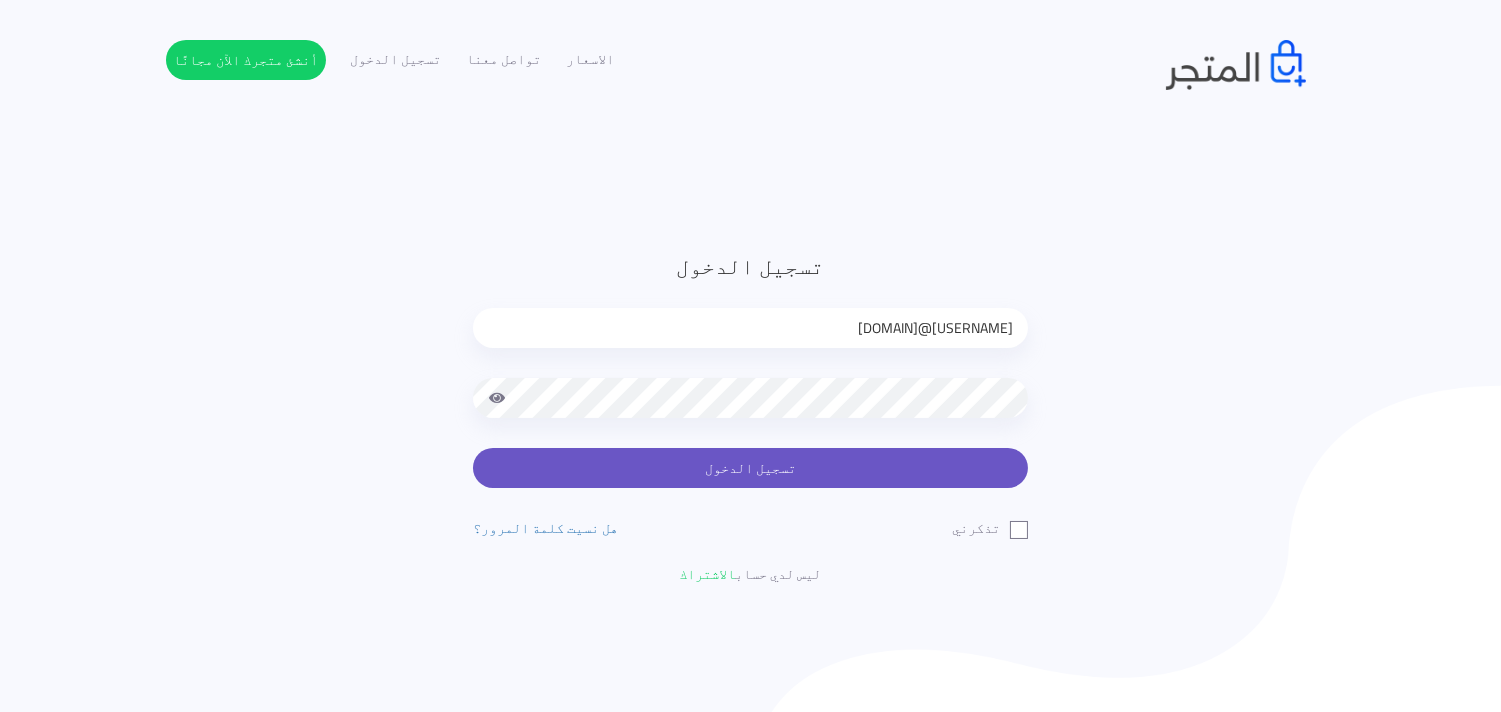 click on "تسجيل الدخول" at bounding box center (750, 468) 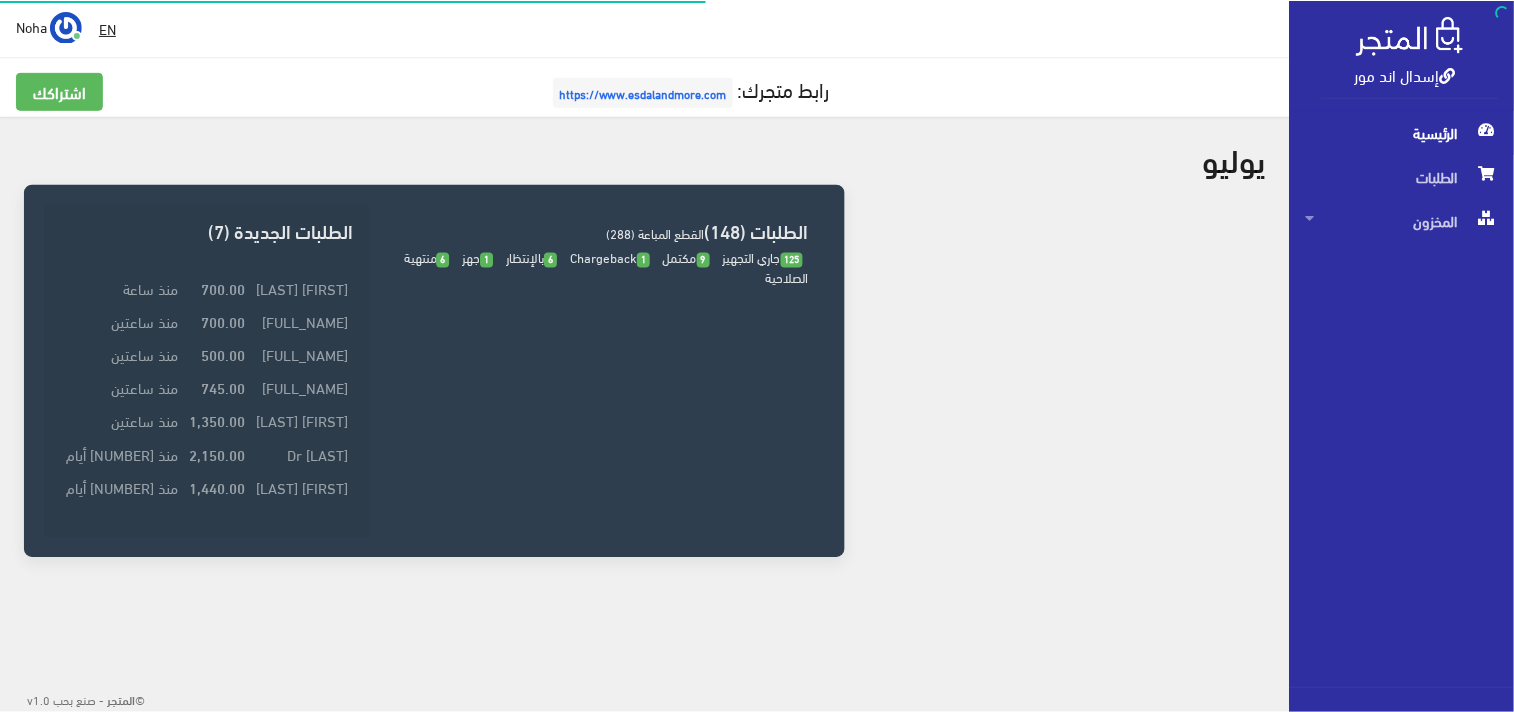 scroll, scrollTop: 0, scrollLeft: 0, axis: both 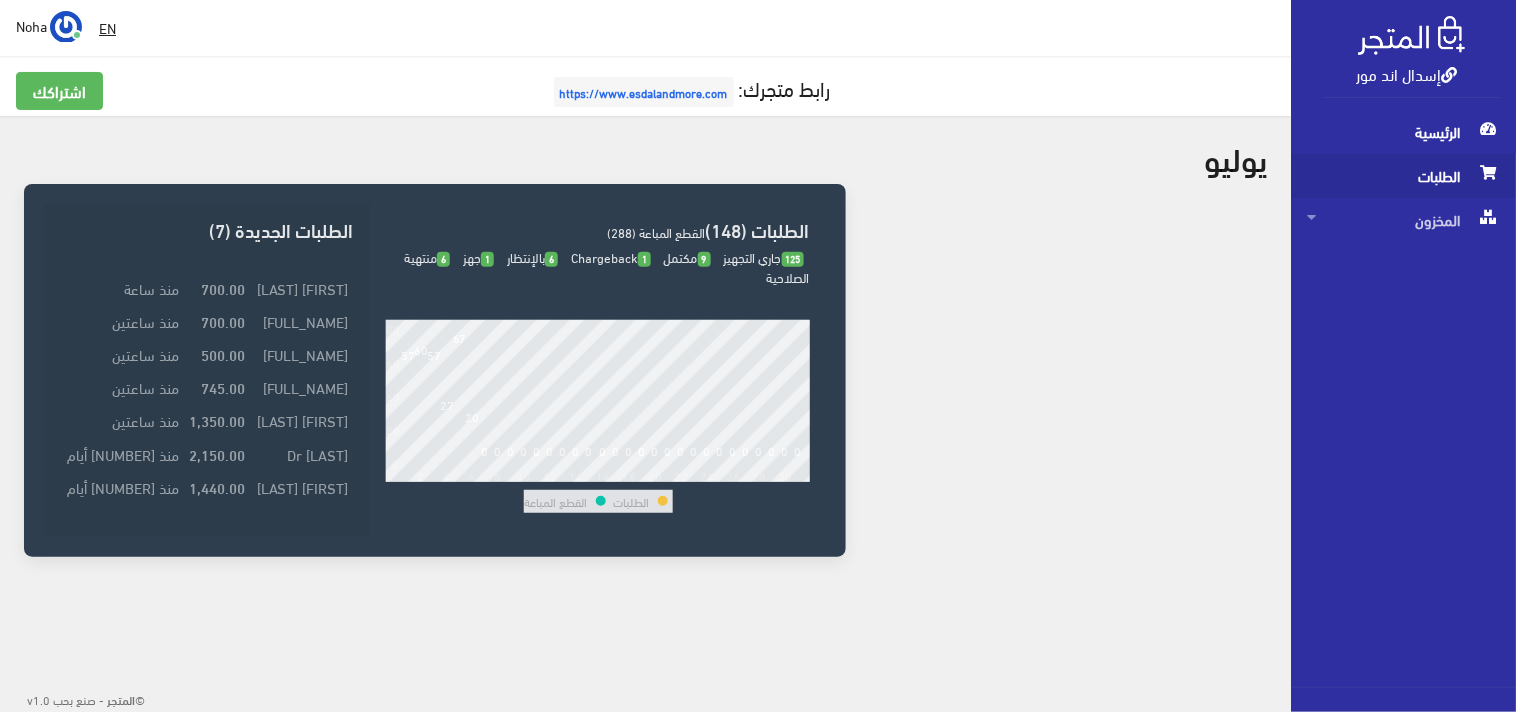 click on "الطلبات" at bounding box center (1404, 176) 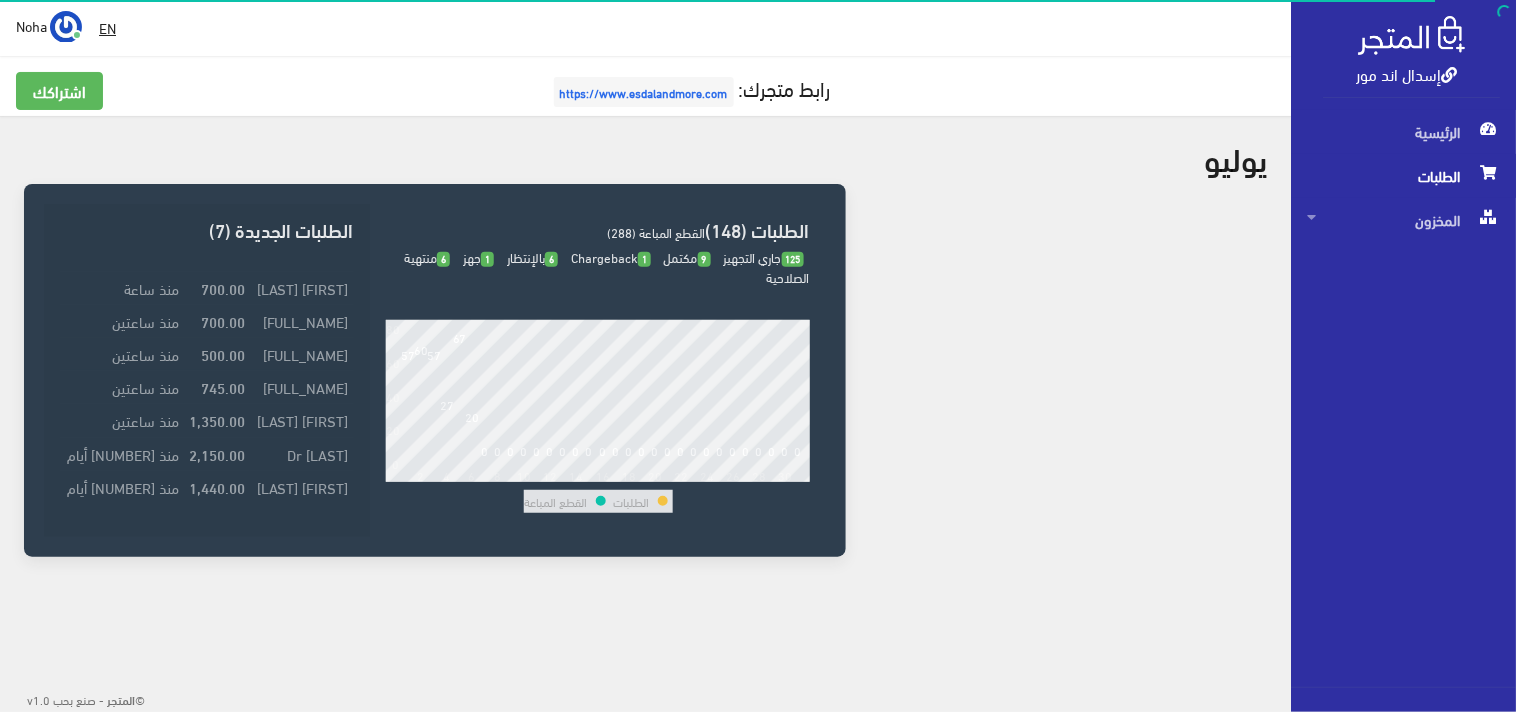 click on "الطلبات" at bounding box center (1404, 176) 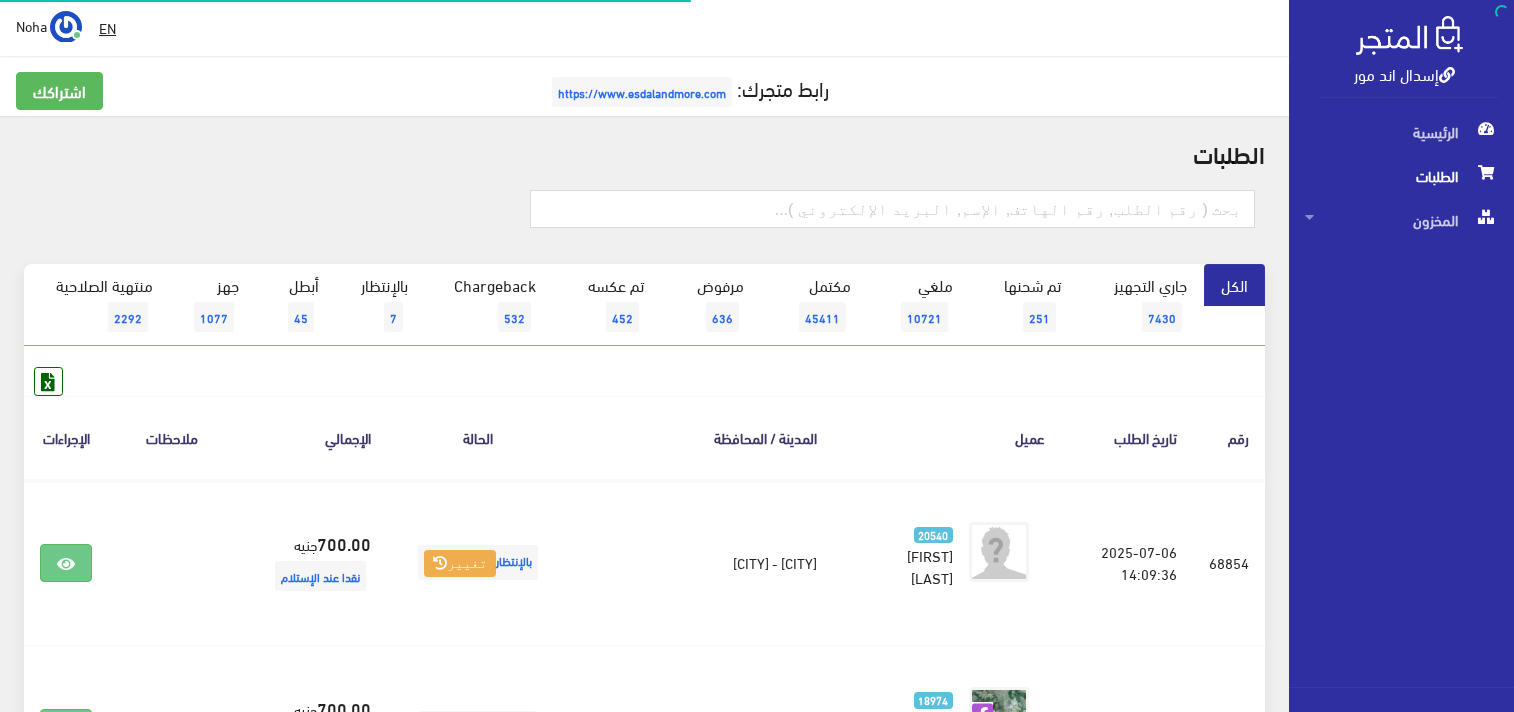 scroll, scrollTop: 0, scrollLeft: 0, axis: both 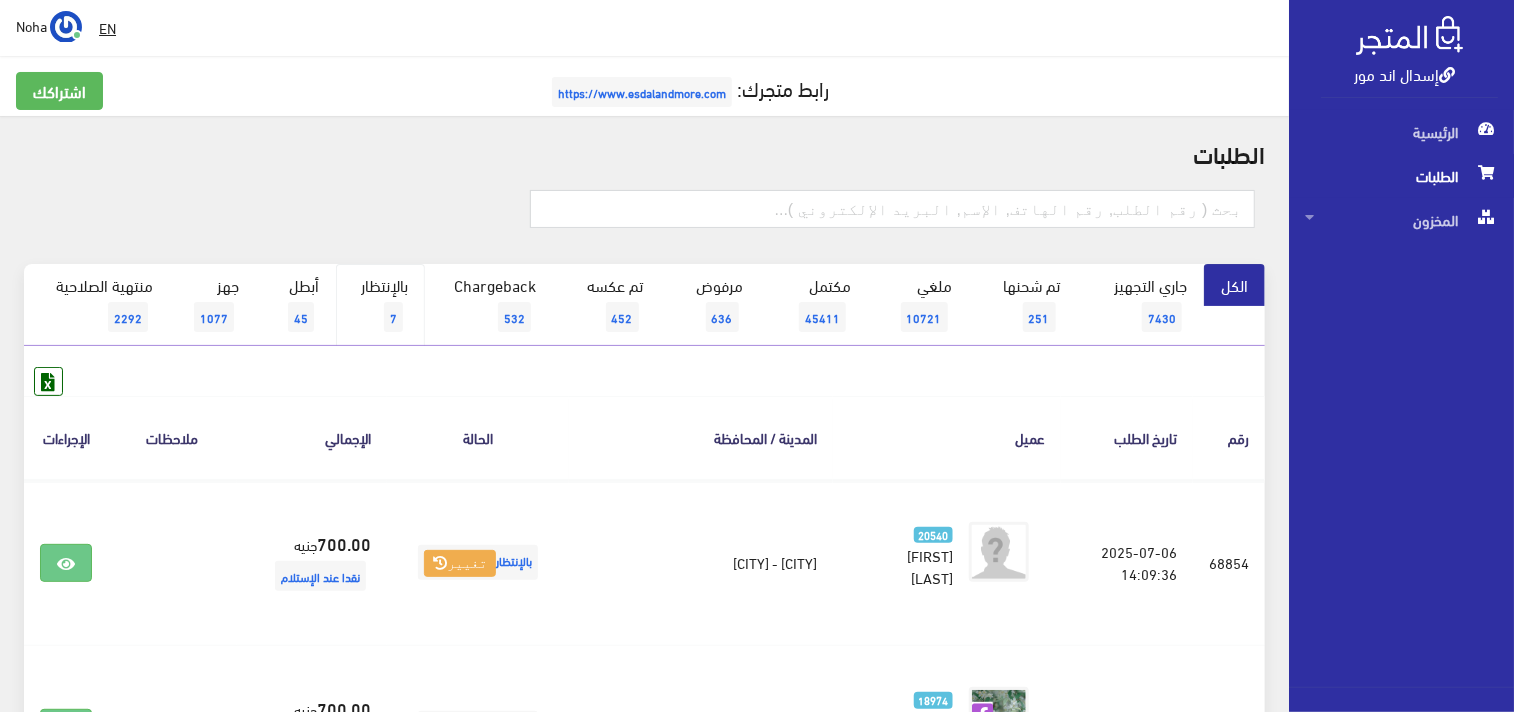 click on "بالإنتظار
7" at bounding box center [380, 305] 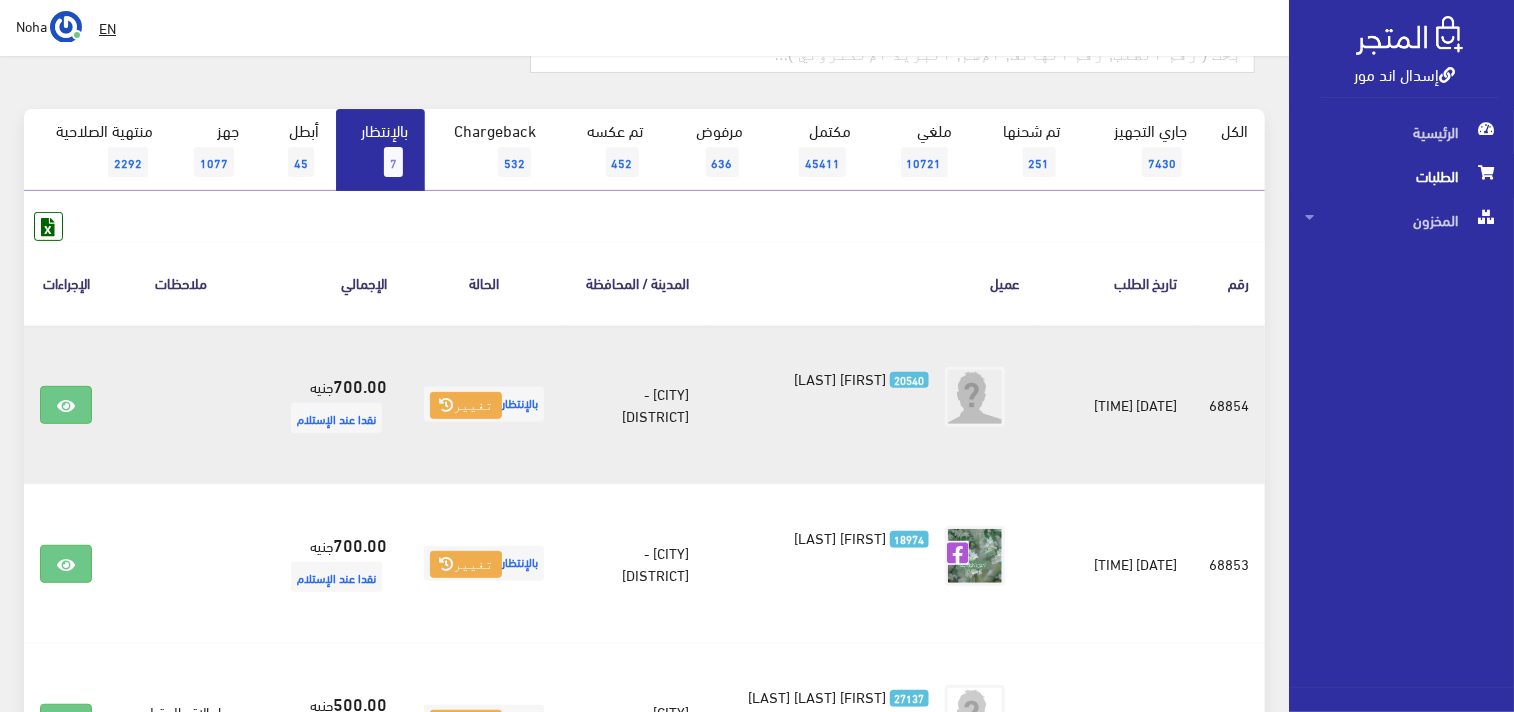 scroll, scrollTop: 156, scrollLeft: 0, axis: vertical 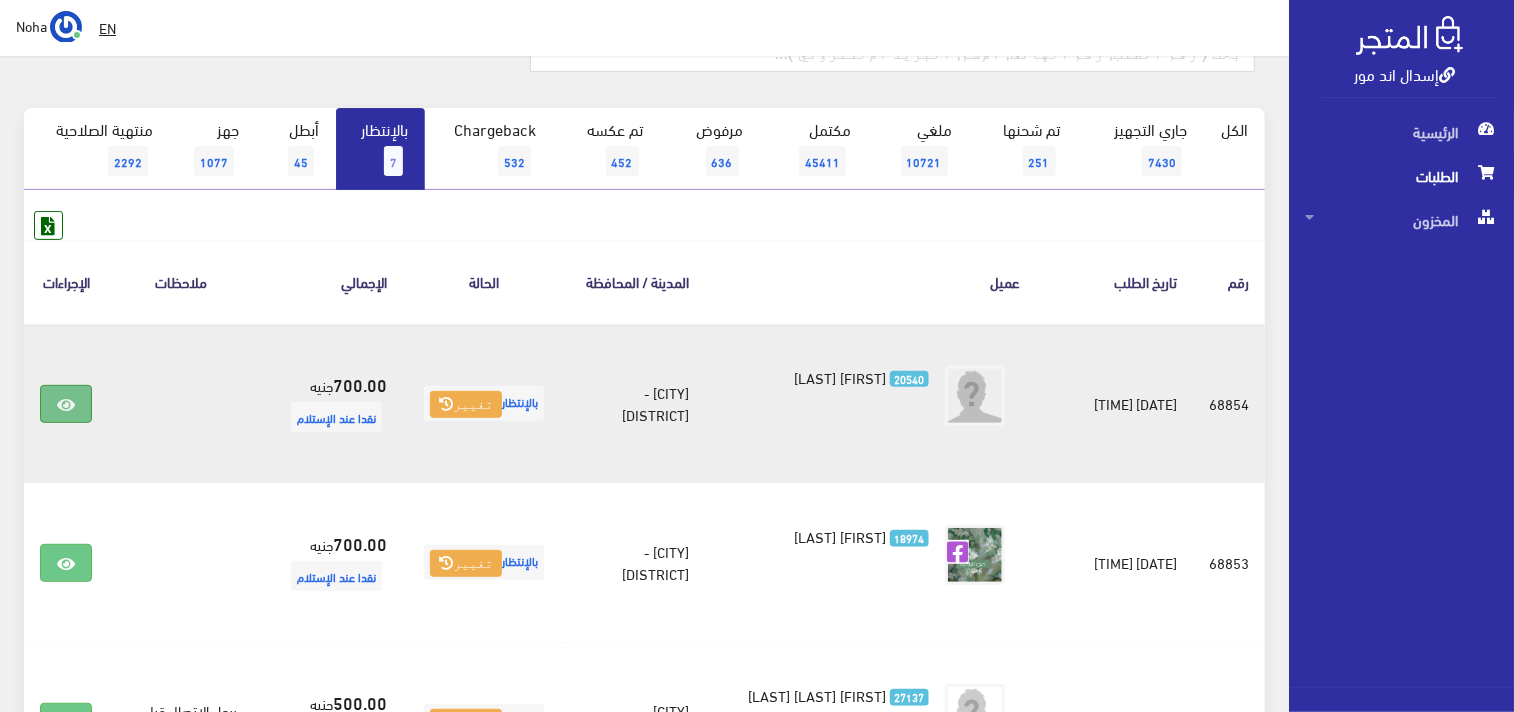 click at bounding box center (66, 405) 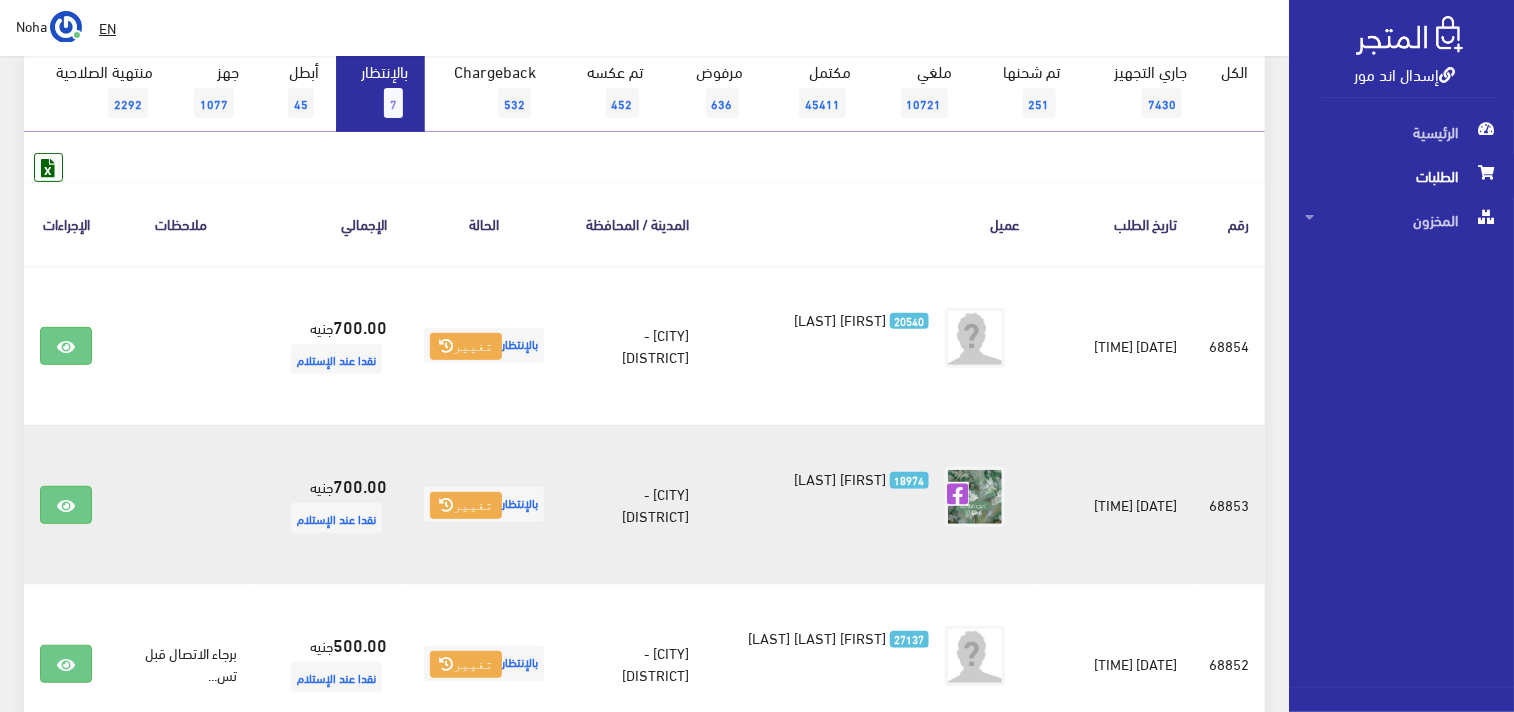 scroll, scrollTop: 267, scrollLeft: 0, axis: vertical 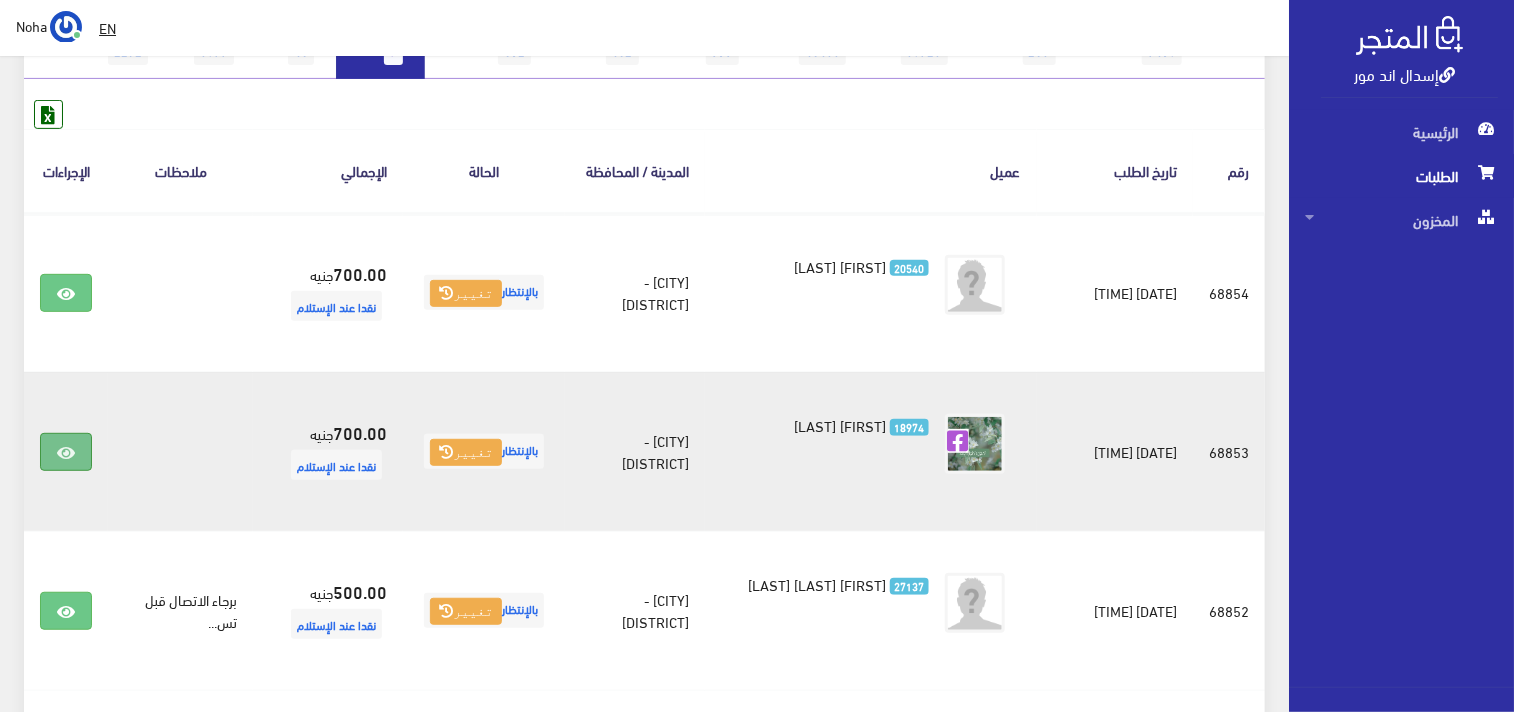 click at bounding box center [66, 452] 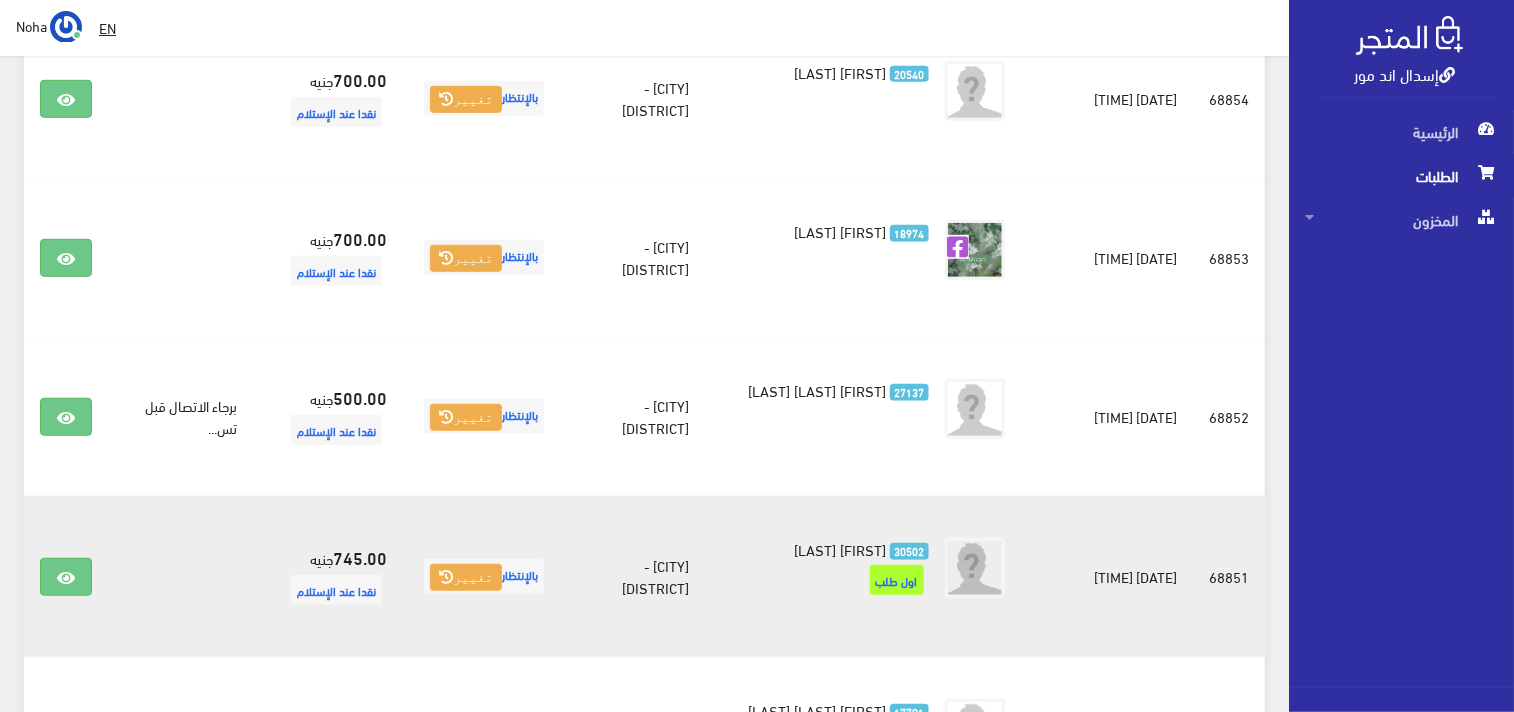 scroll, scrollTop: 490, scrollLeft: 0, axis: vertical 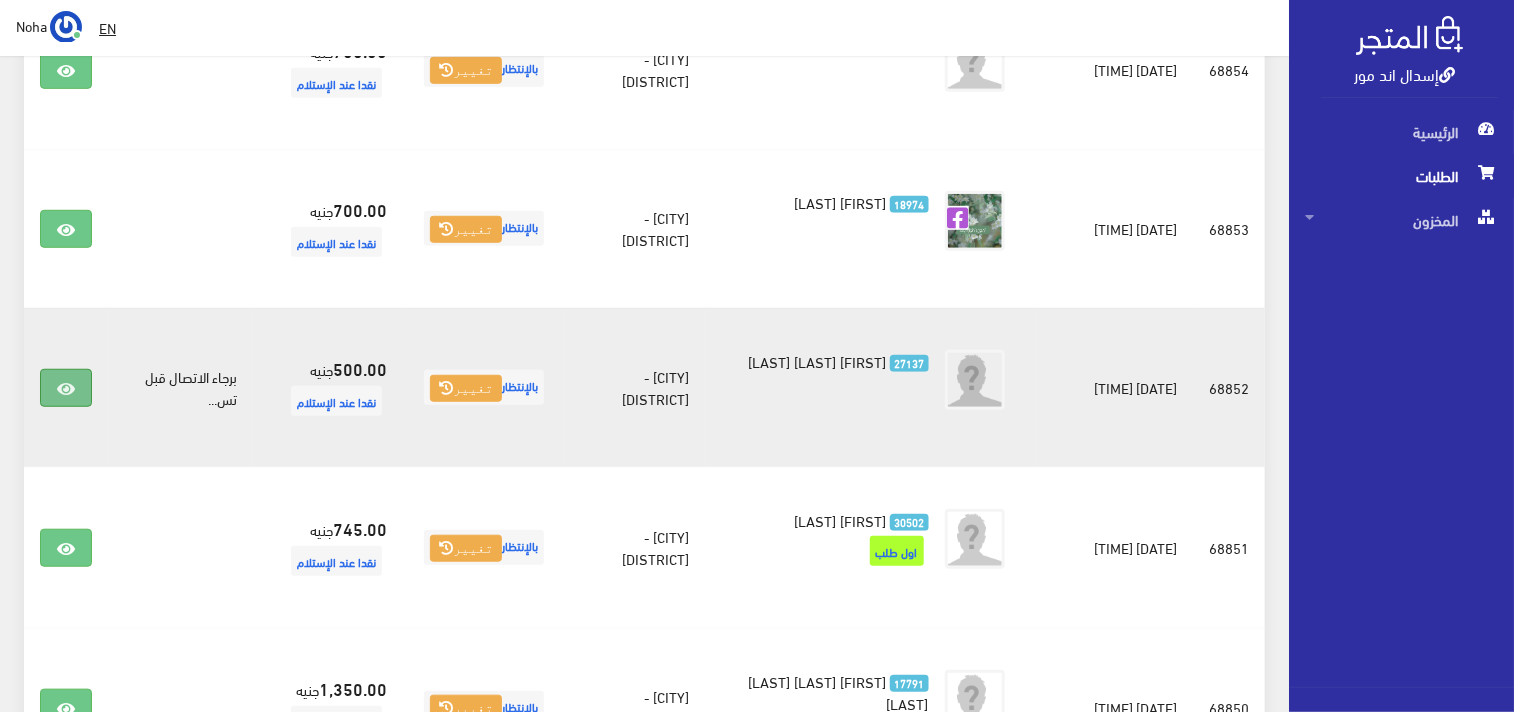 click at bounding box center [66, 389] 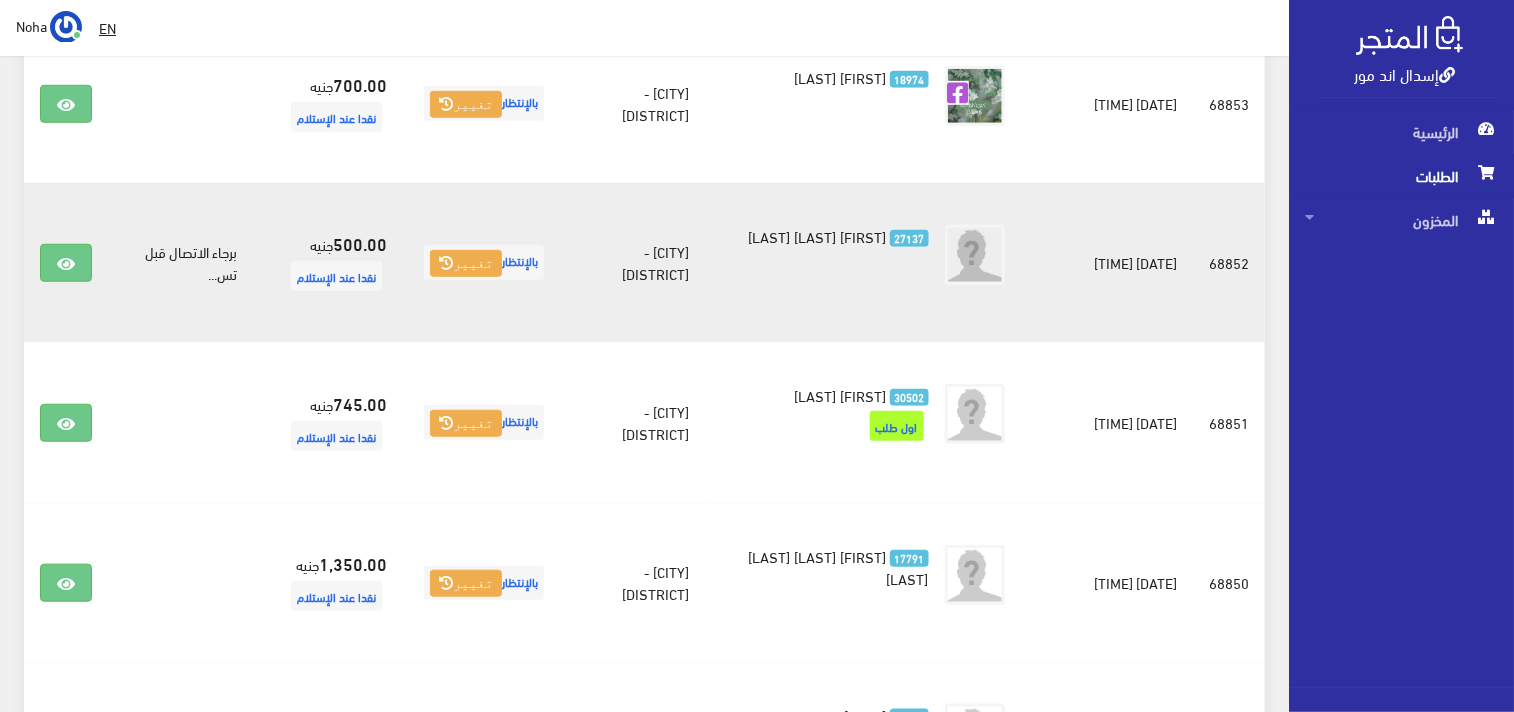 scroll, scrollTop: 823, scrollLeft: 0, axis: vertical 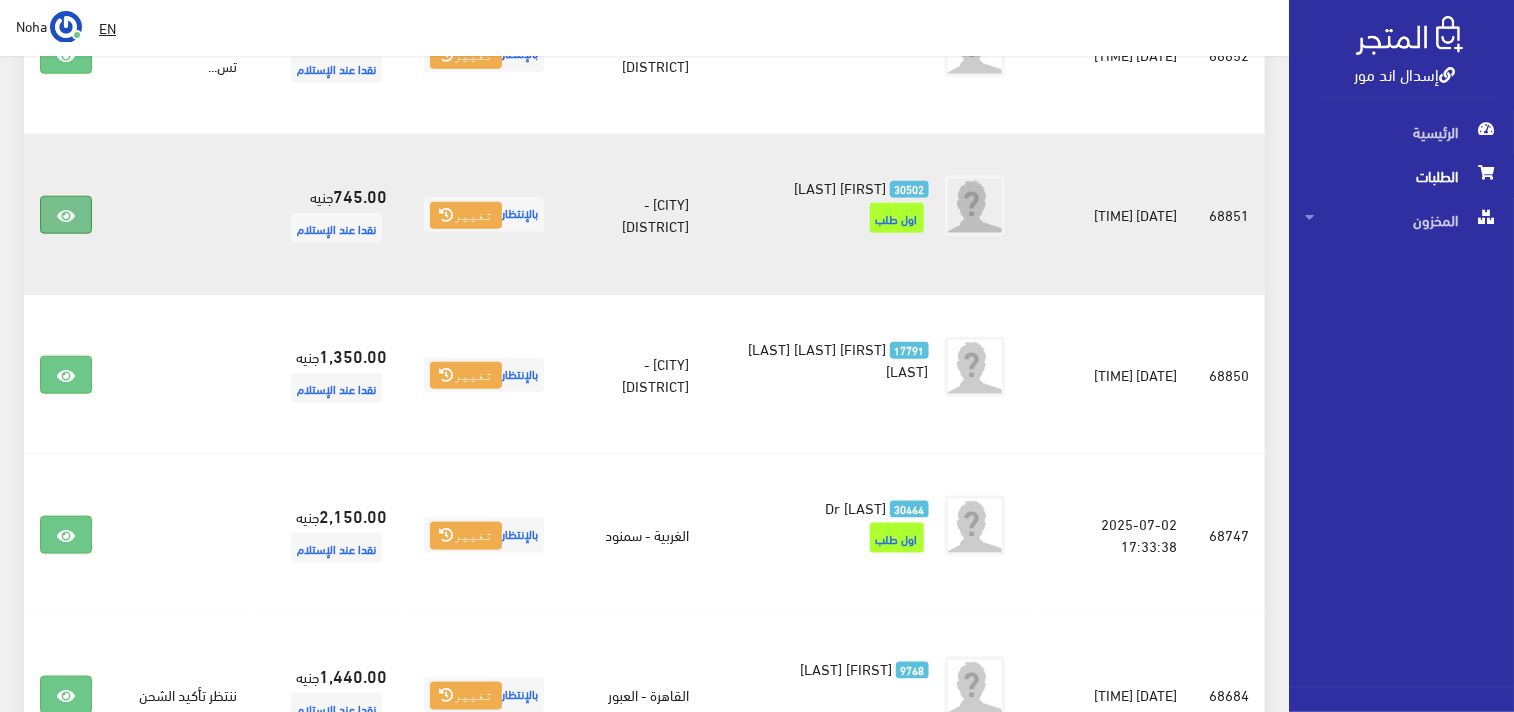 click at bounding box center [66, 216] 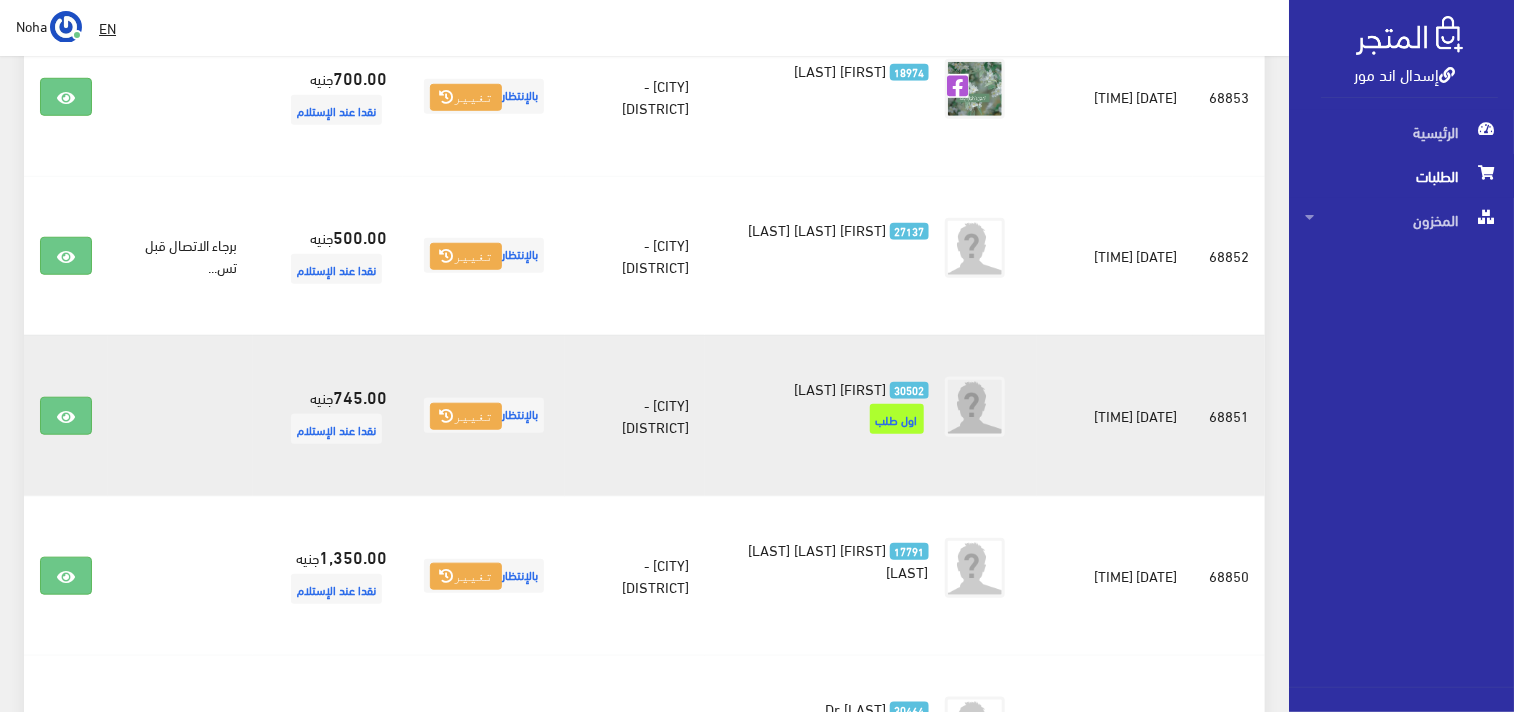 scroll, scrollTop: 601, scrollLeft: 0, axis: vertical 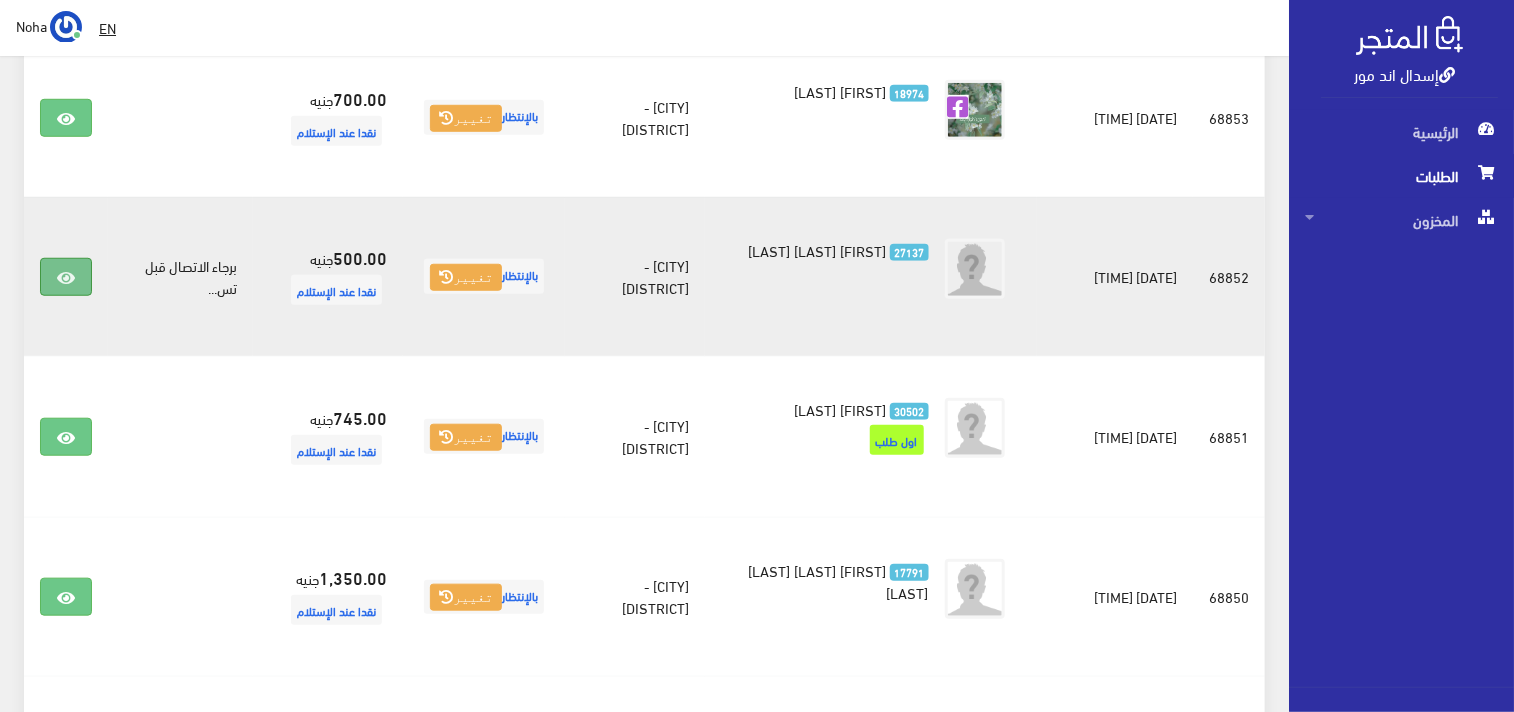 click at bounding box center (66, 277) 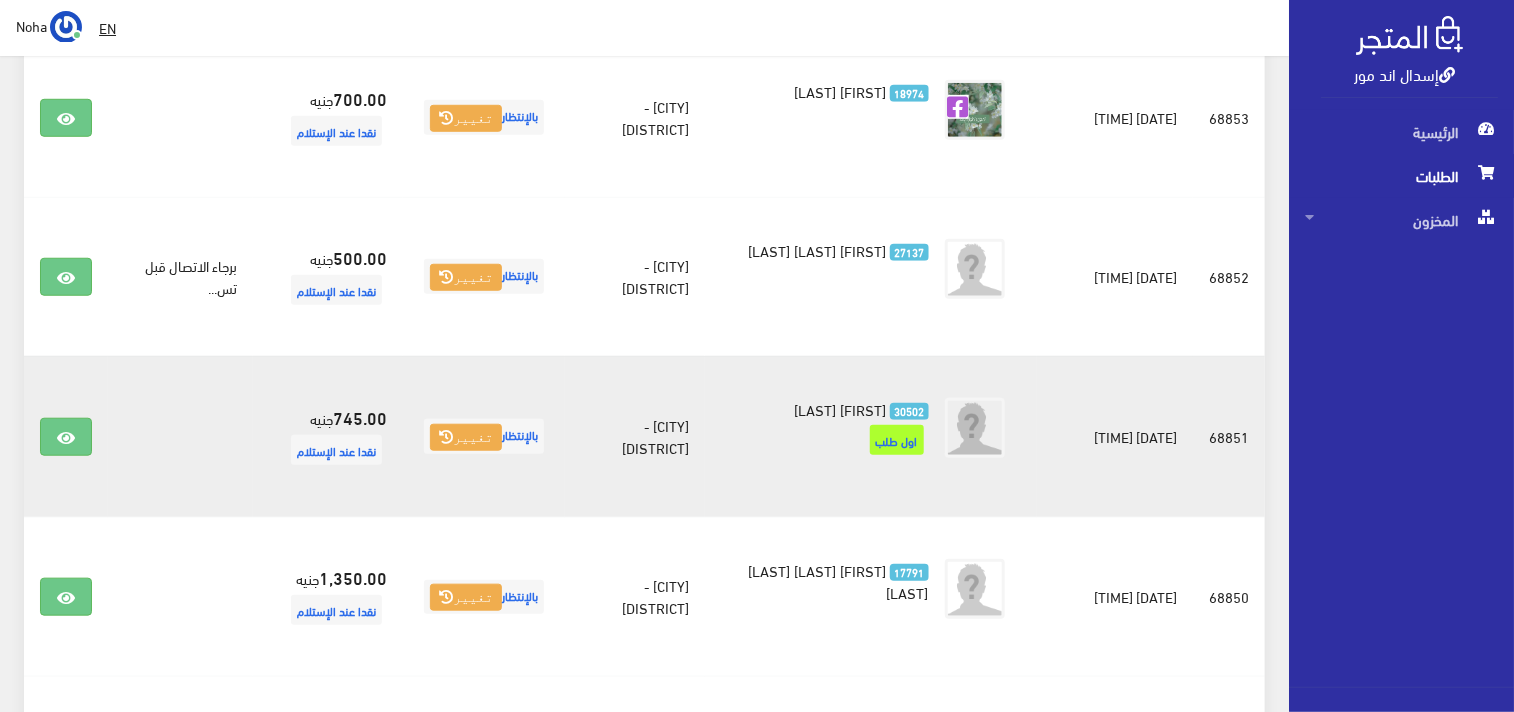 scroll, scrollTop: 712, scrollLeft: 0, axis: vertical 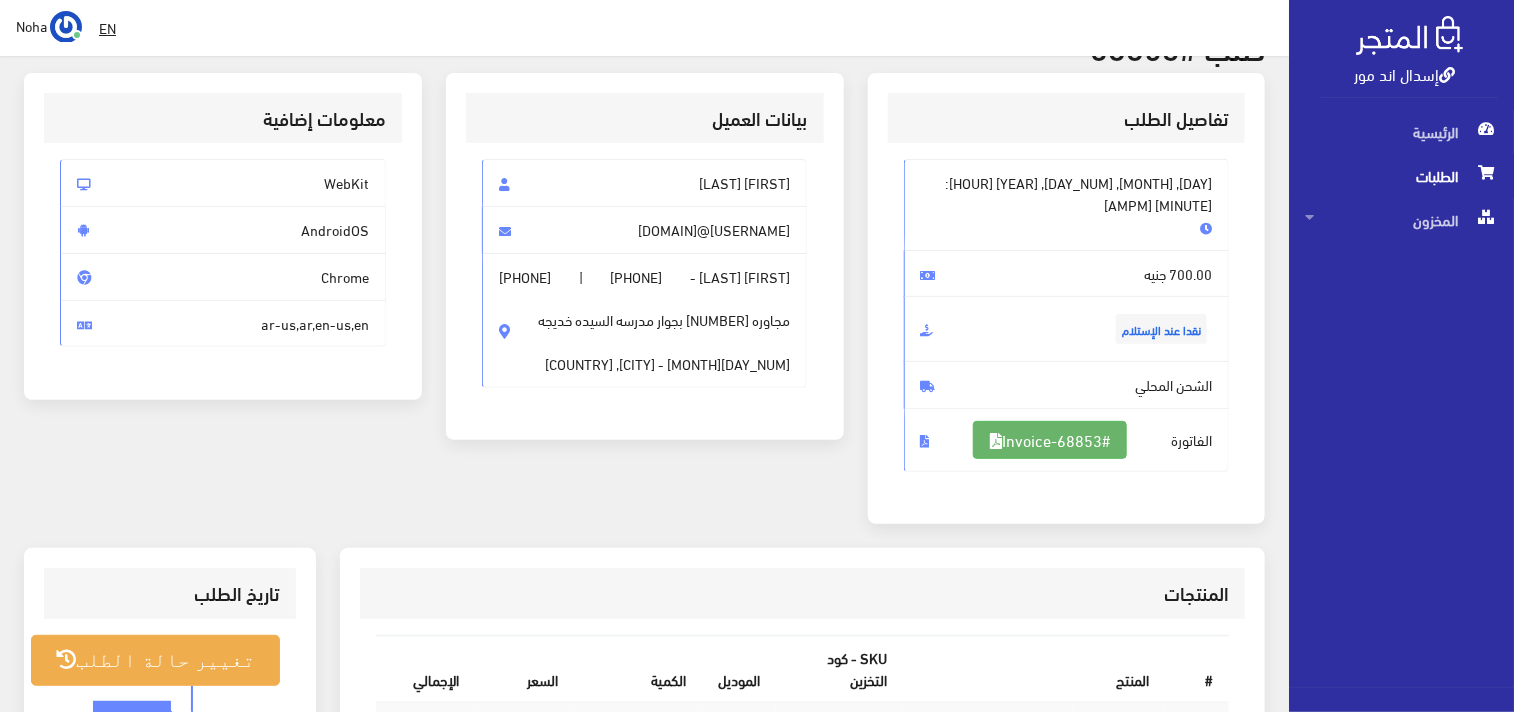click on "#Invoice-68853" at bounding box center (1050, 440) 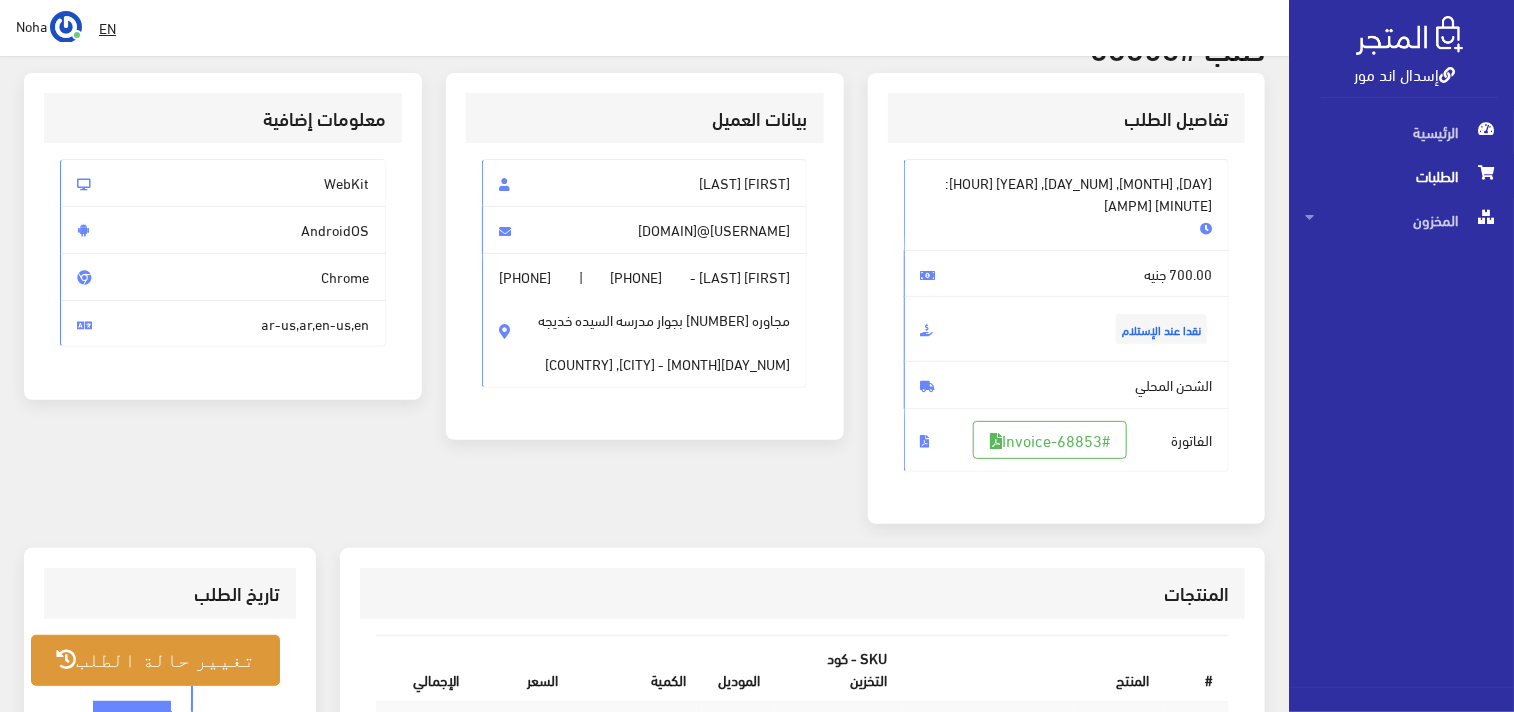 click on "تغيير حالة الطلب" at bounding box center [155, 660] 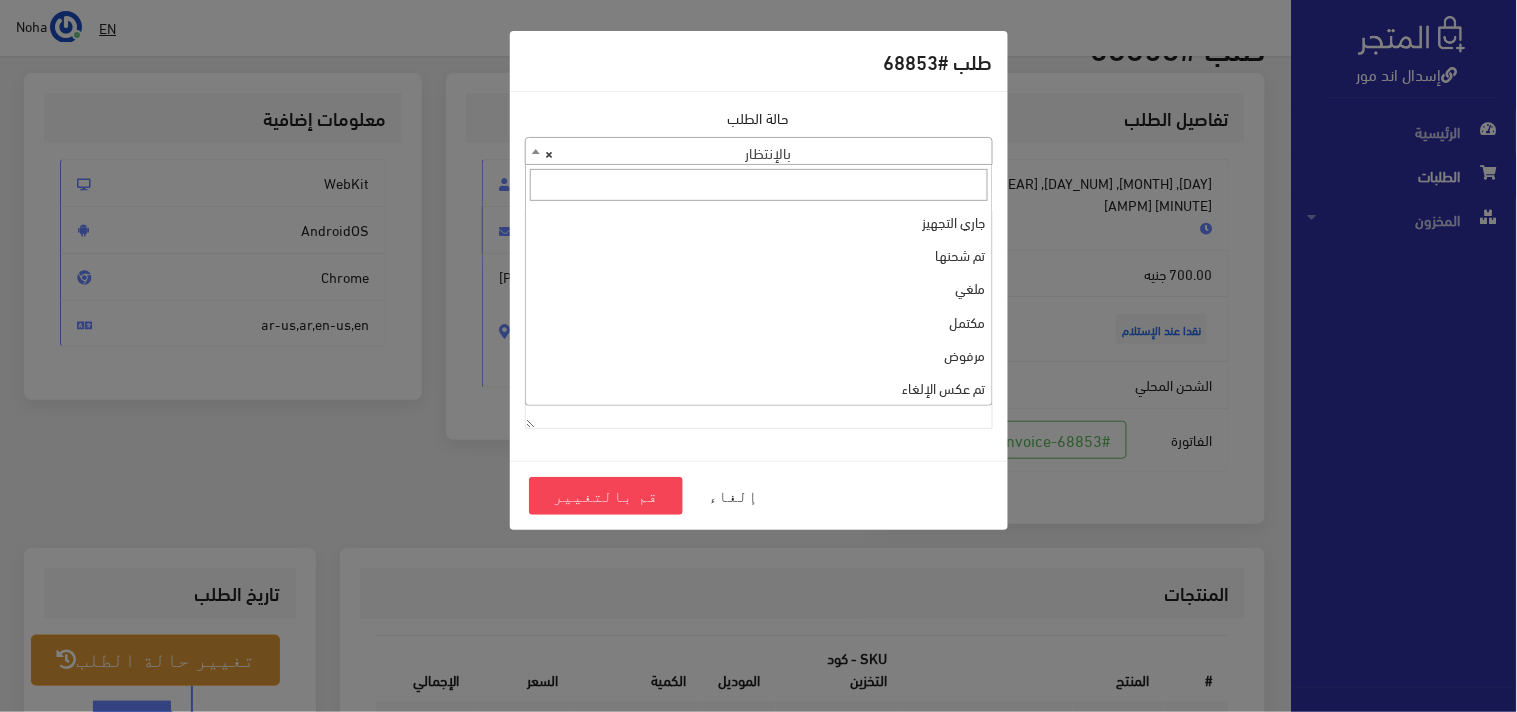 click on "× بالإنتظار" at bounding box center (759, 152) 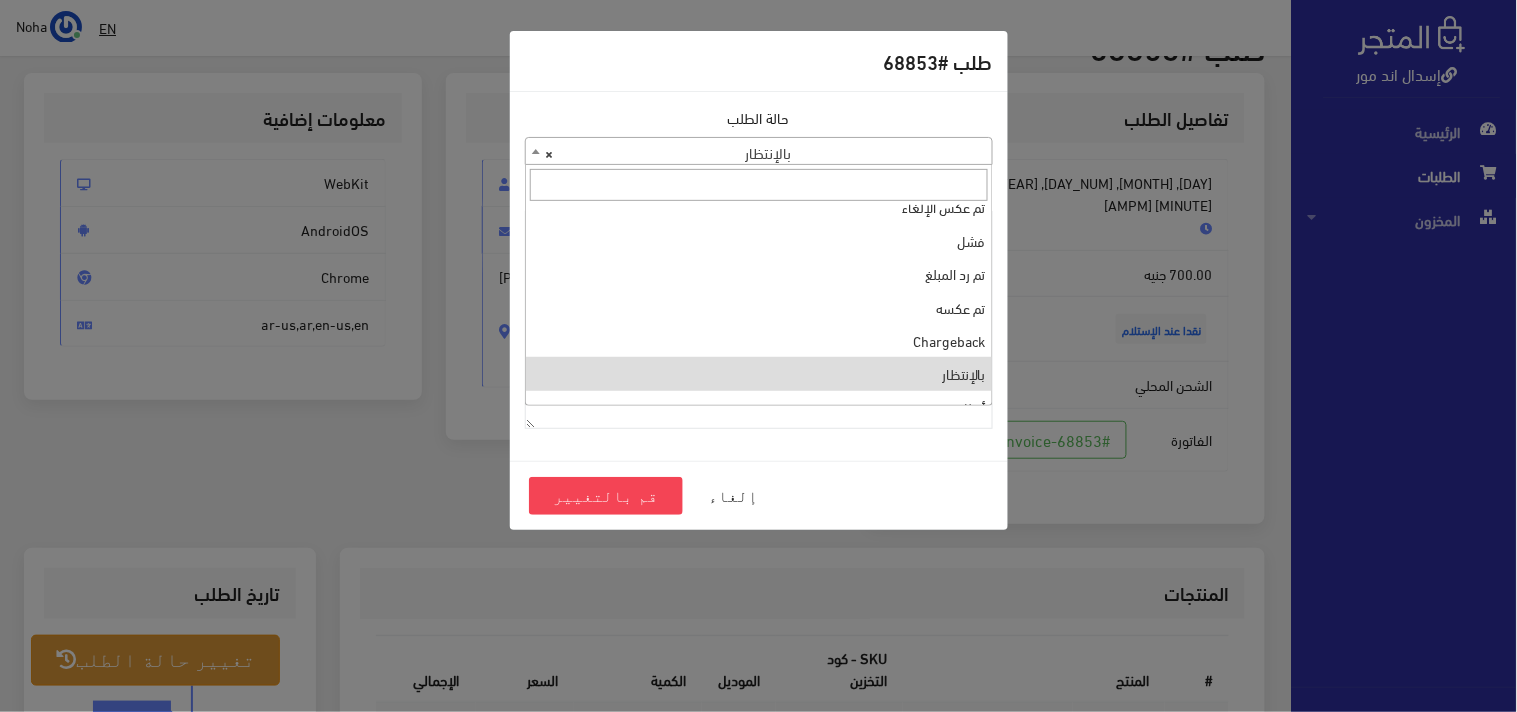 scroll, scrollTop: 0, scrollLeft: 0, axis: both 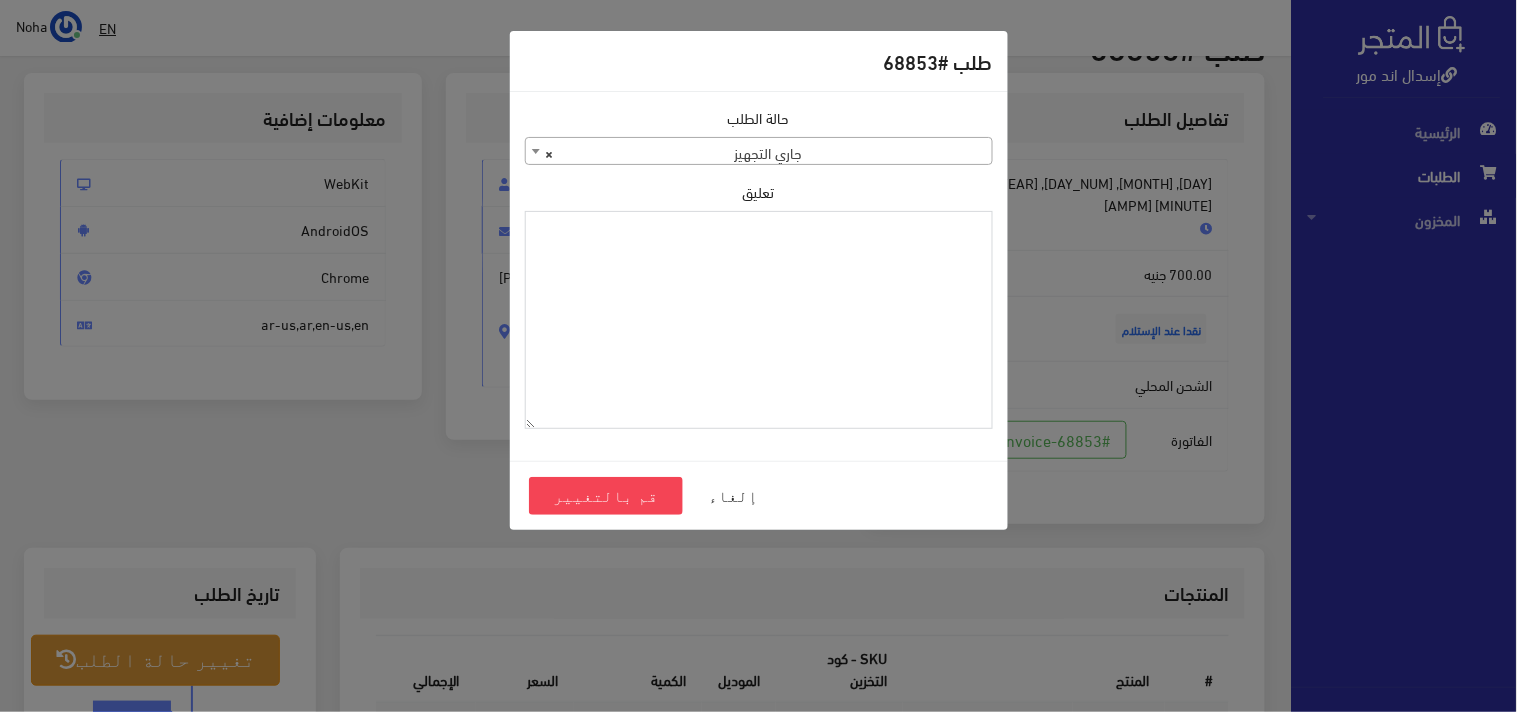paste on "1095698" 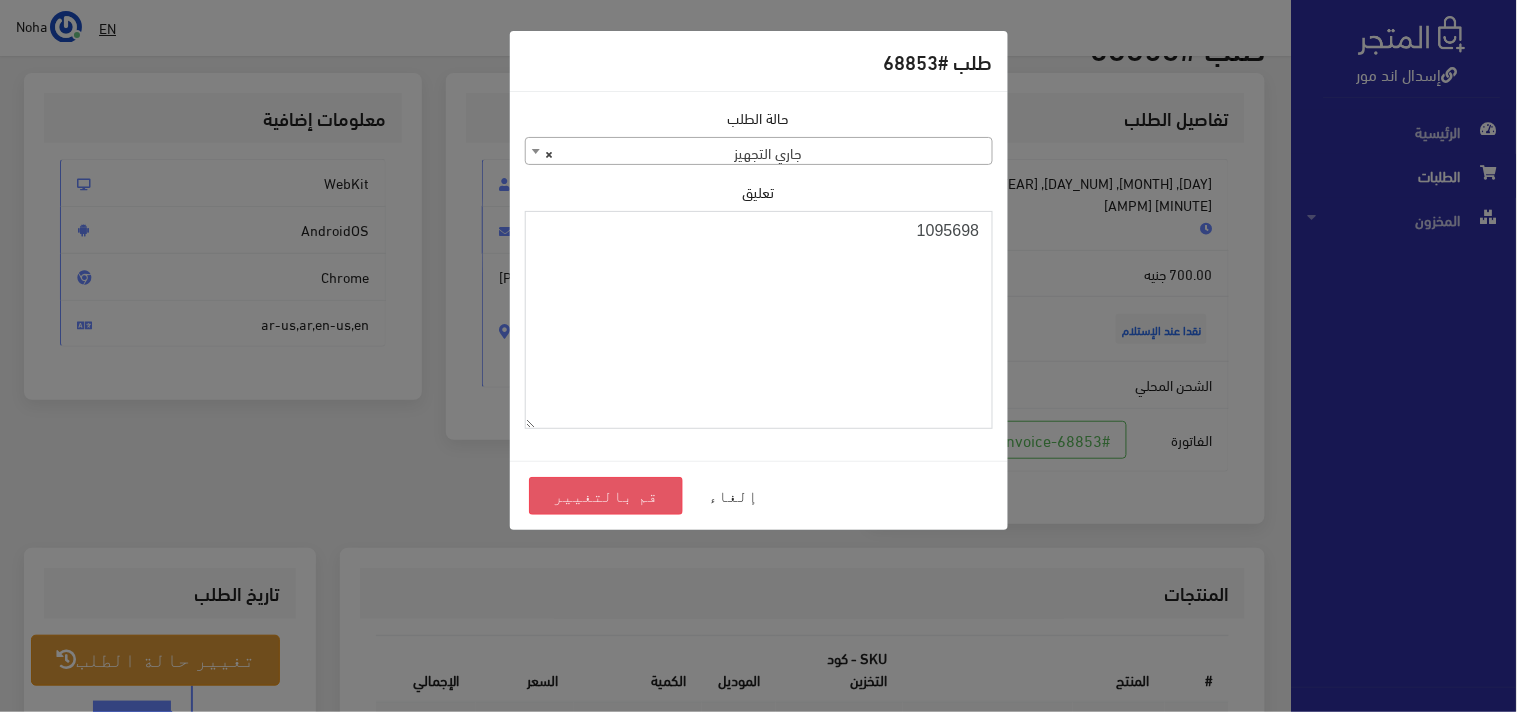 type on "1095698" 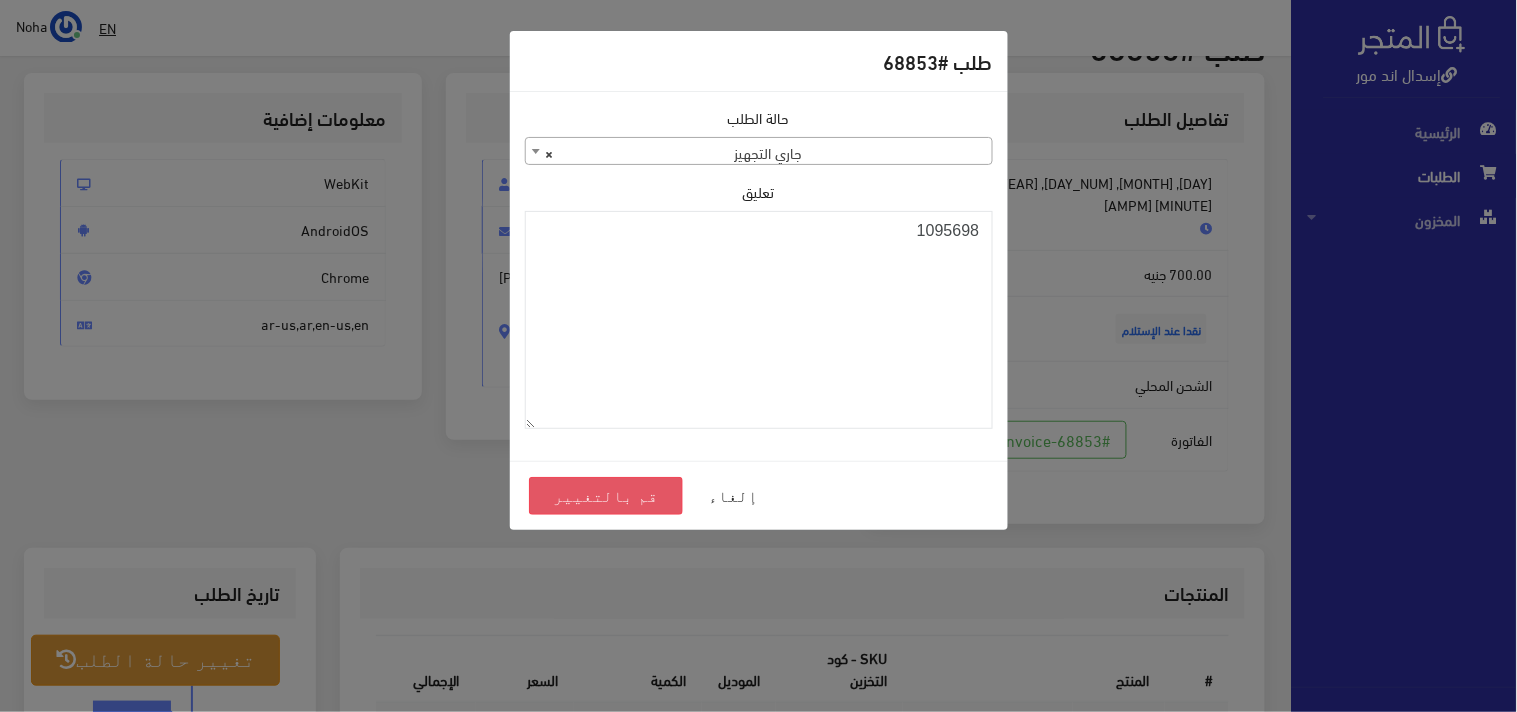 click on "قم بالتغيير" at bounding box center [606, 496] 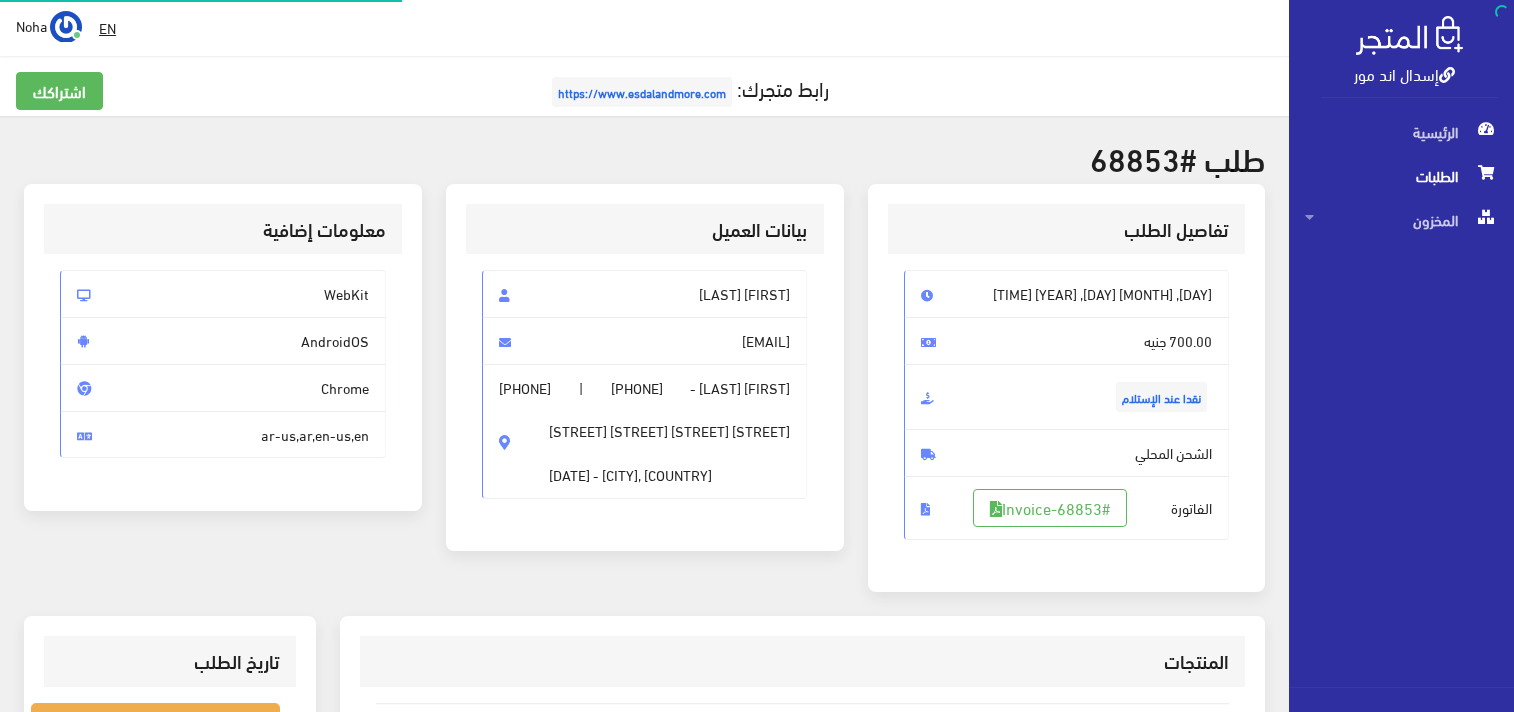 scroll, scrollTop: 0, scrollLeft: 0, axis: both 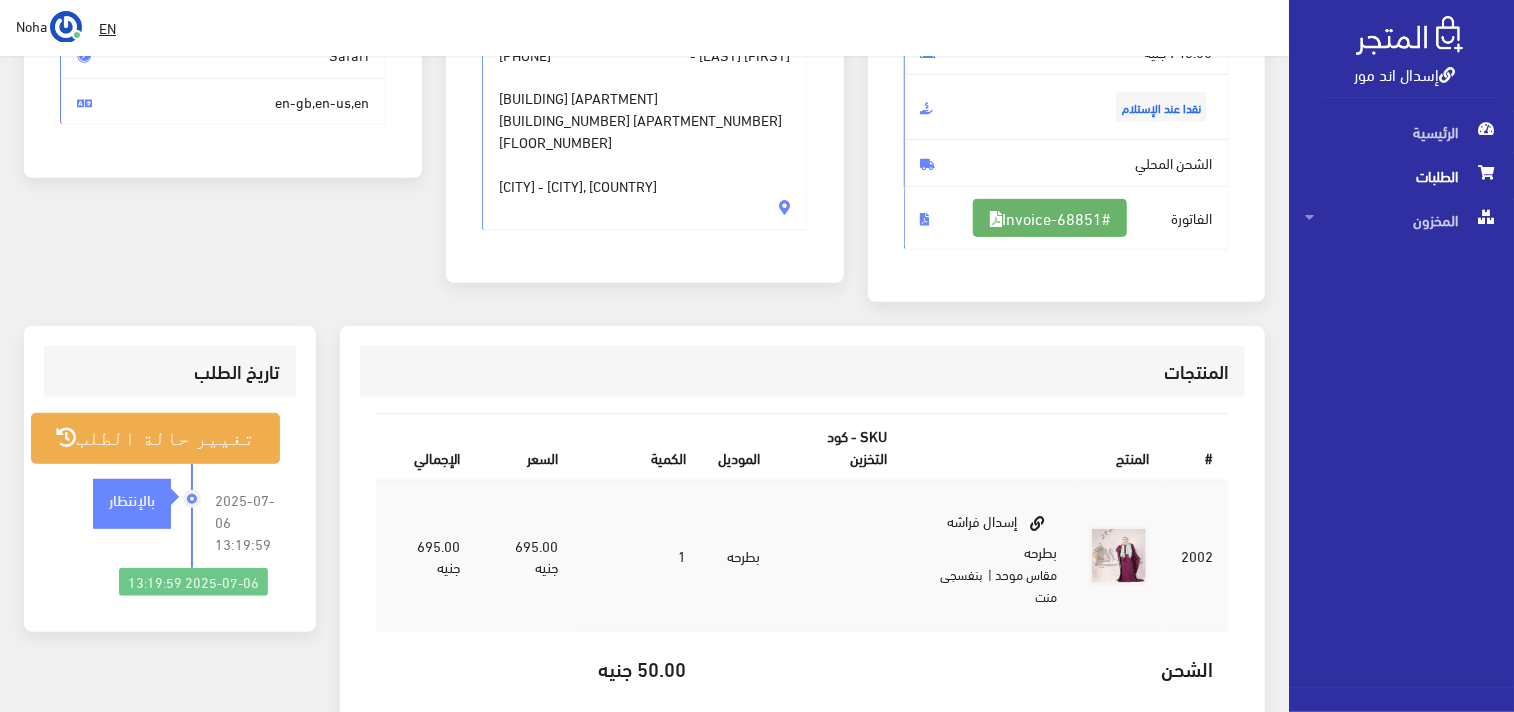 click on "#Invoice-68851" at bounding box center (1050, 218) 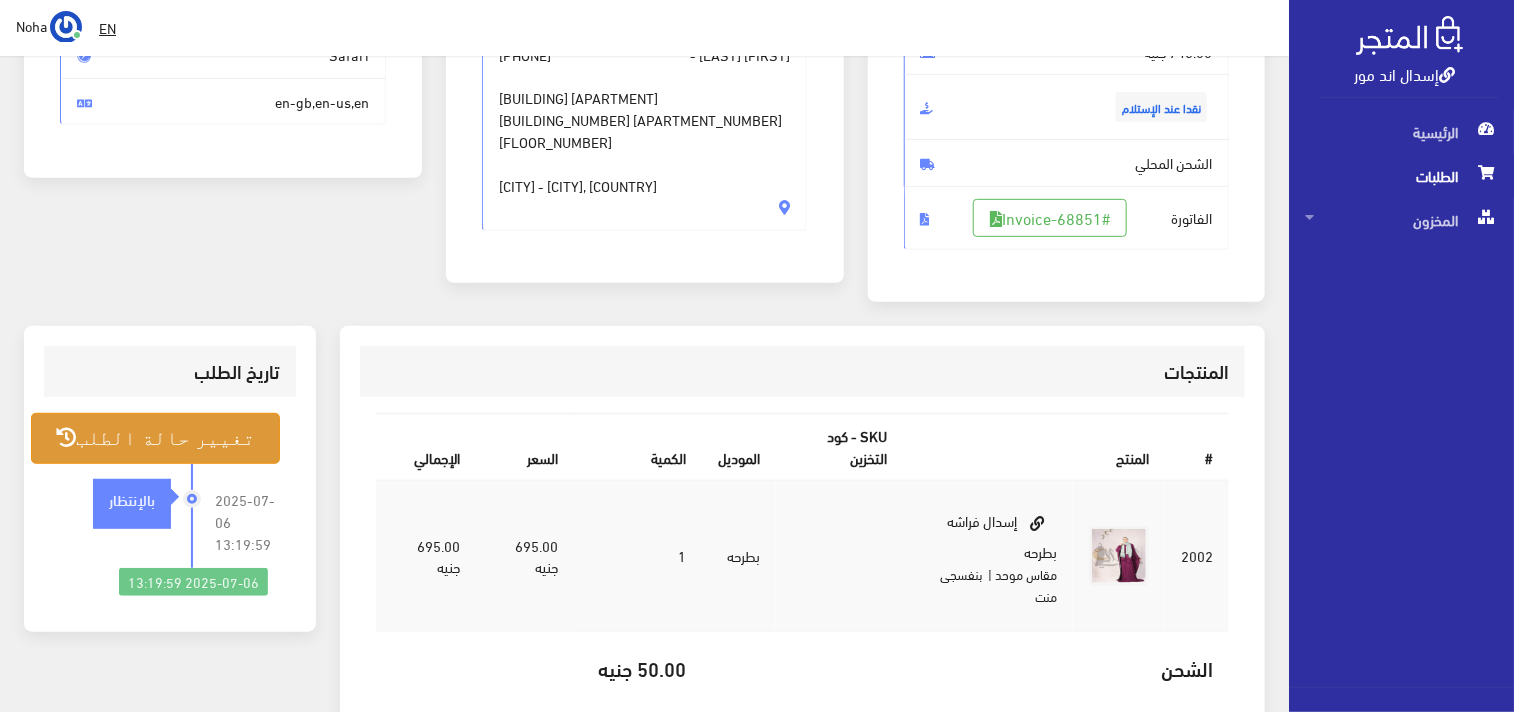 click on "تغيير حالة الطلب" at bounding box center (155, 438) 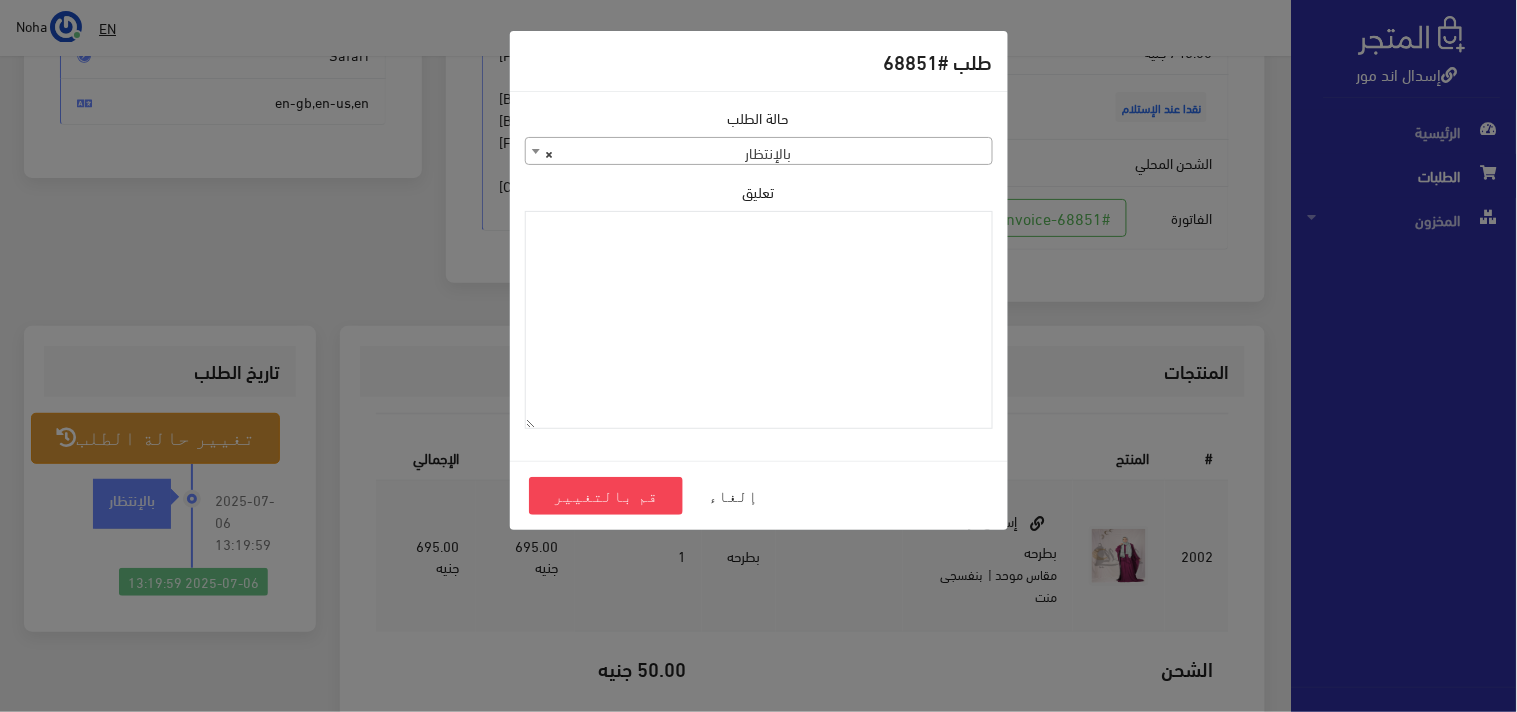 click on "× بالإنتظار" at bounding box center [759, 152] 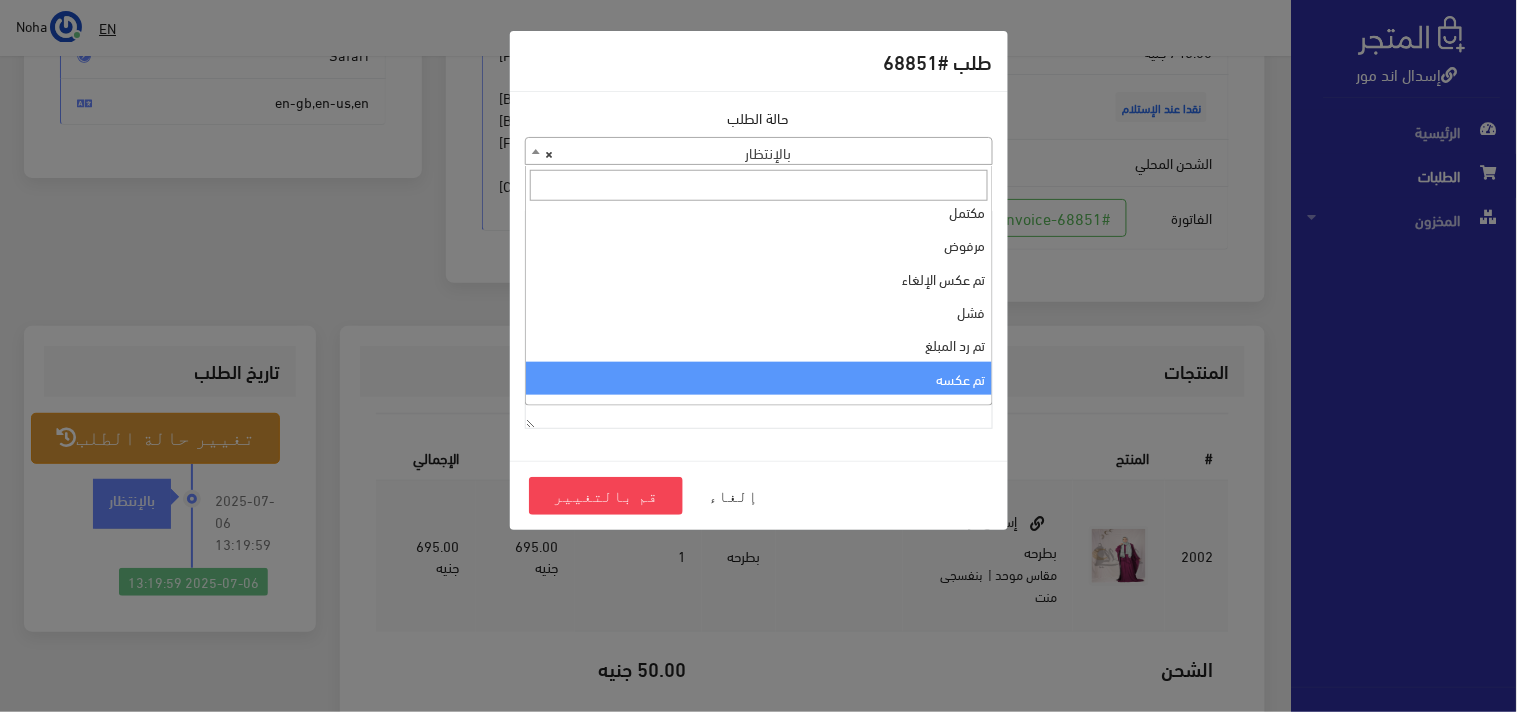 scroll, scrollTop: 0, scrollLeft: 0, axis: both 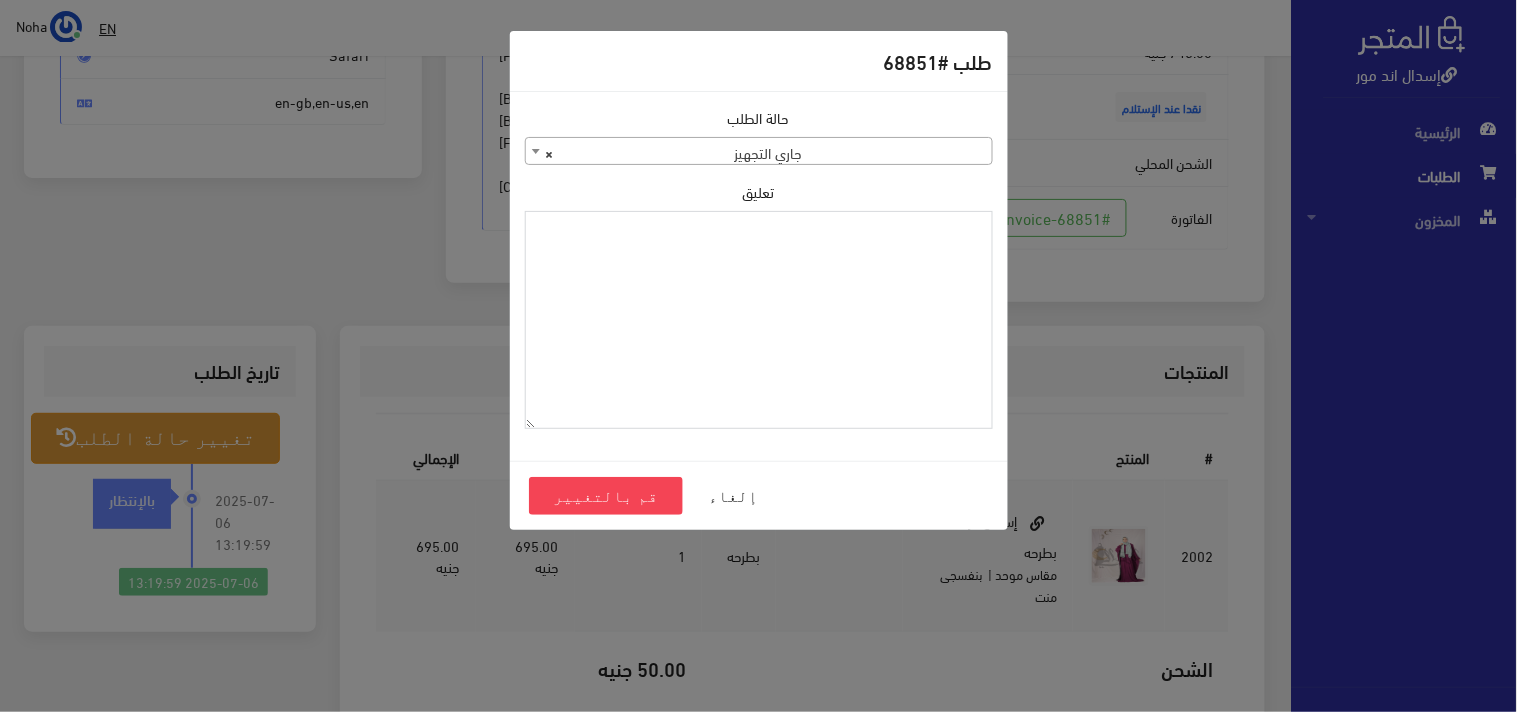 paste on "1095698" 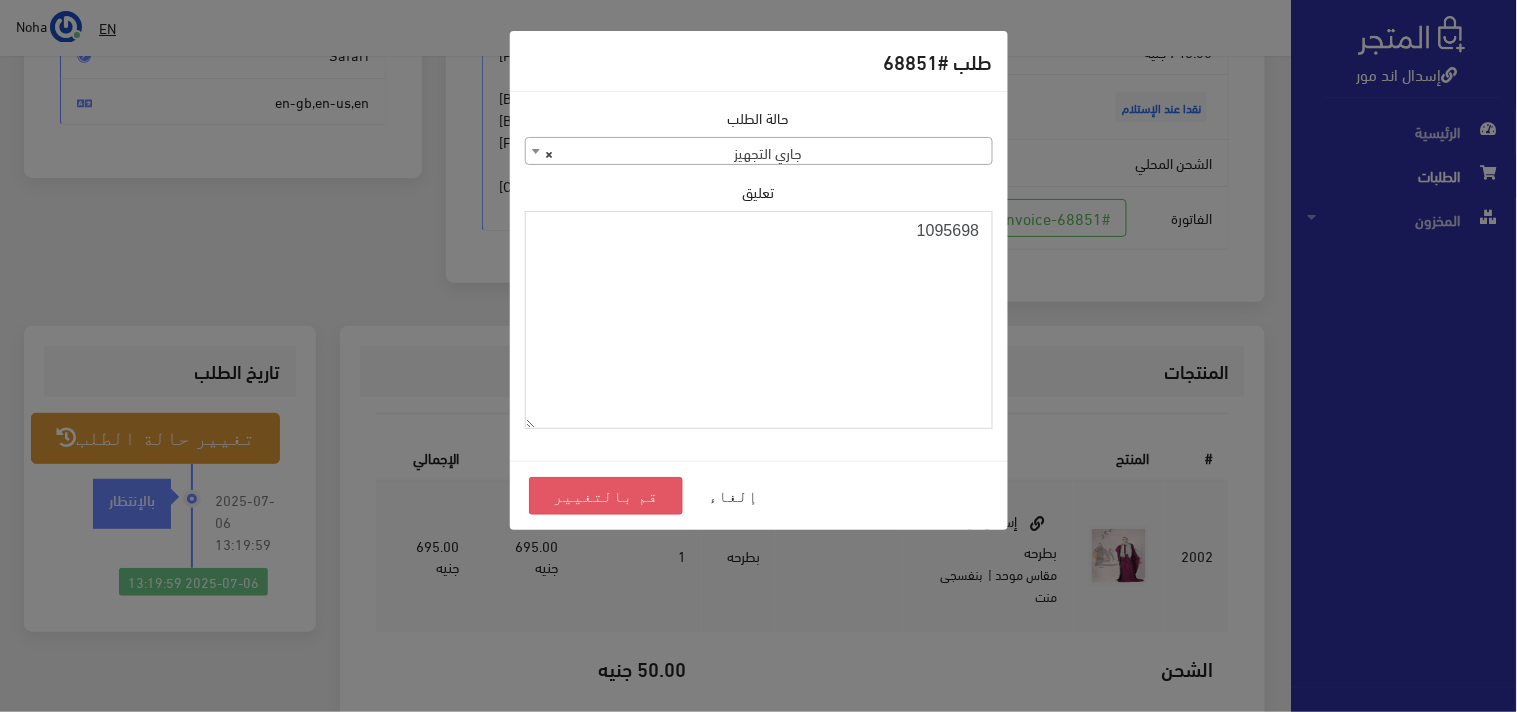 type on "1095698" 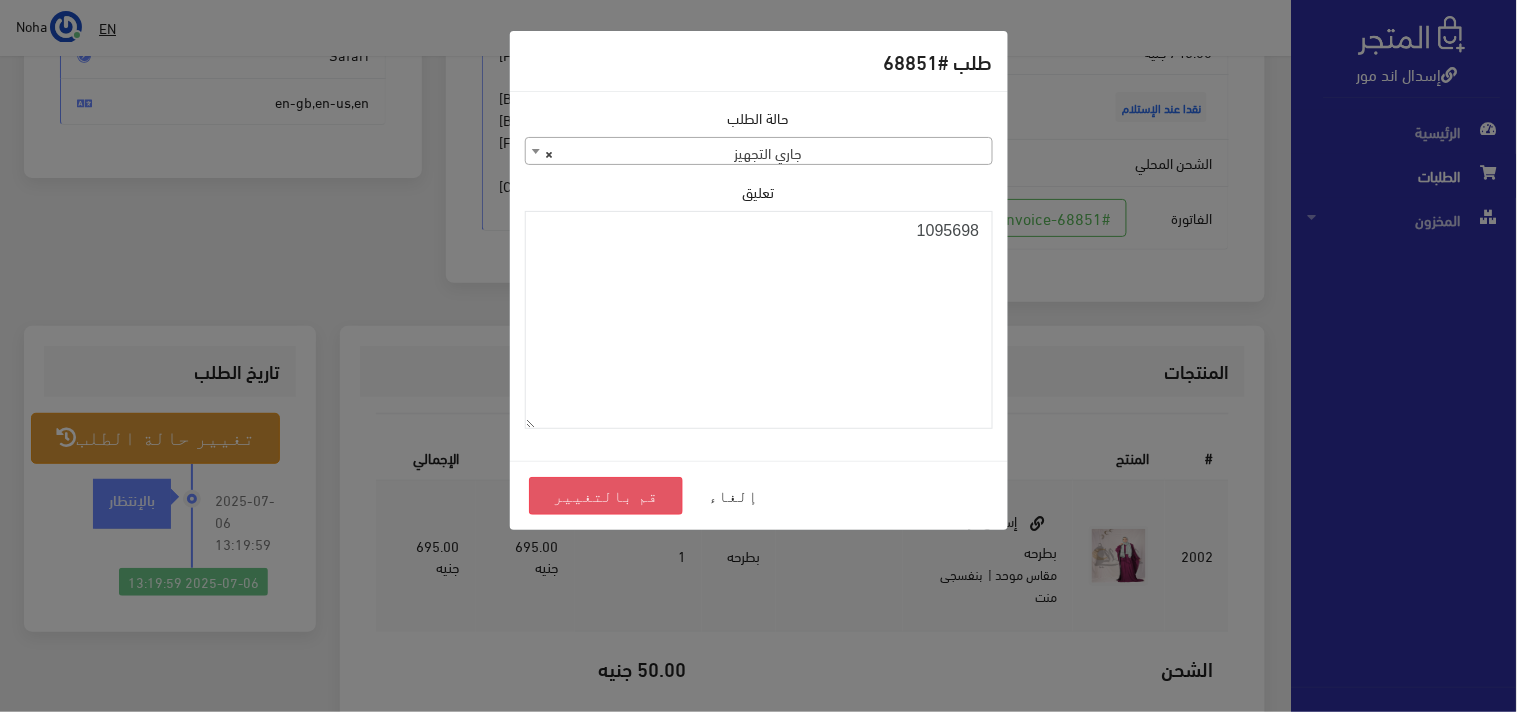 click on "قم بالتغيير" at bounding box center (606, 496) 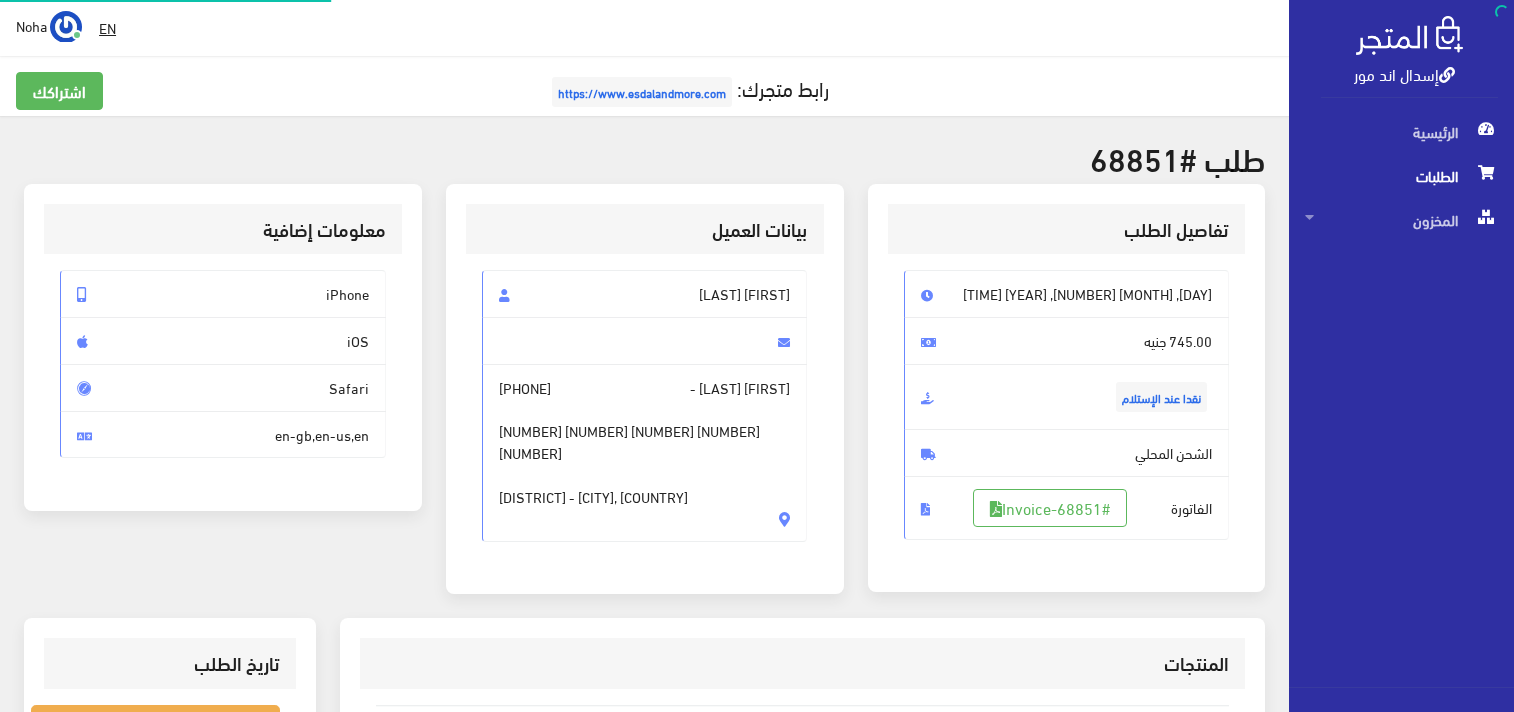 scroll, scrollTop: 0, scrollLeft: 0, axis: both 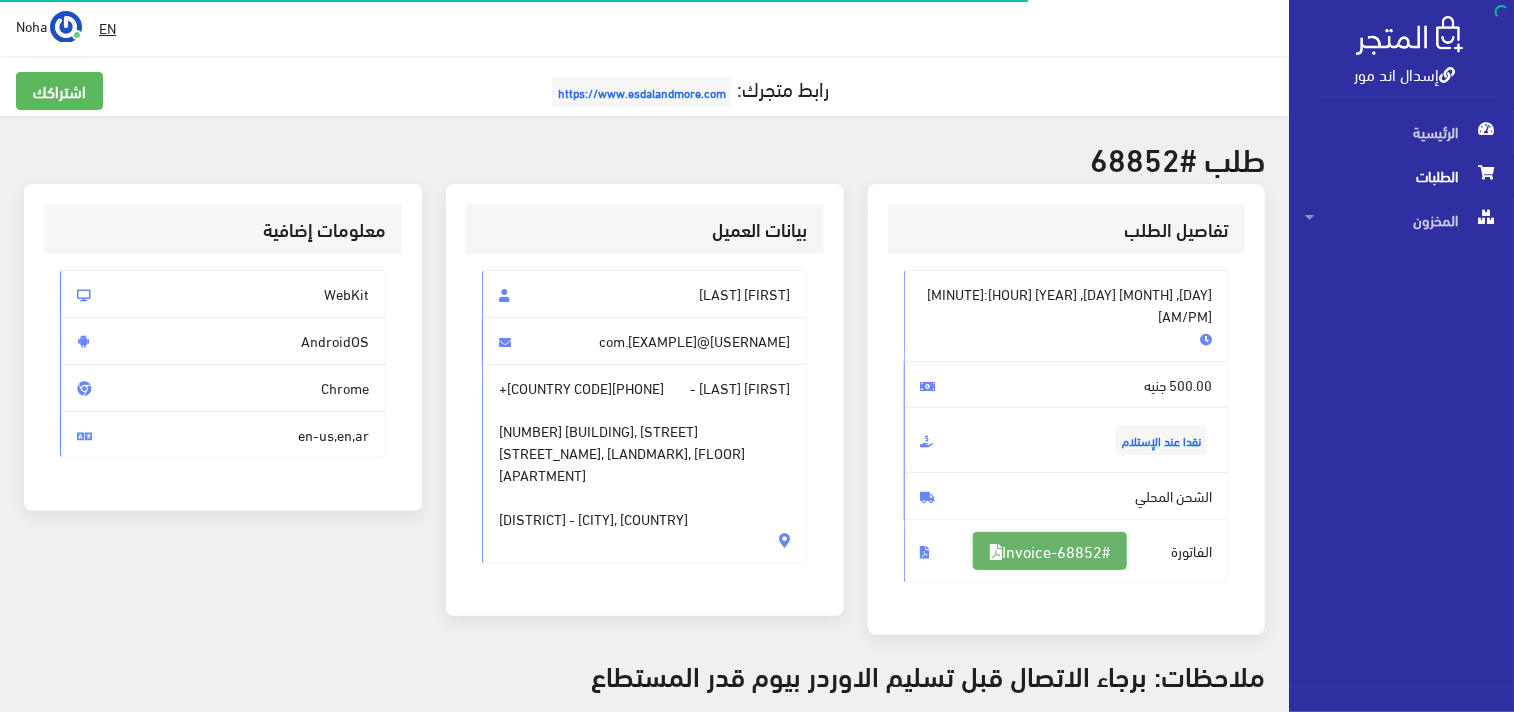 click on "#Invoice-68852" at bounding box center [1050, 551] 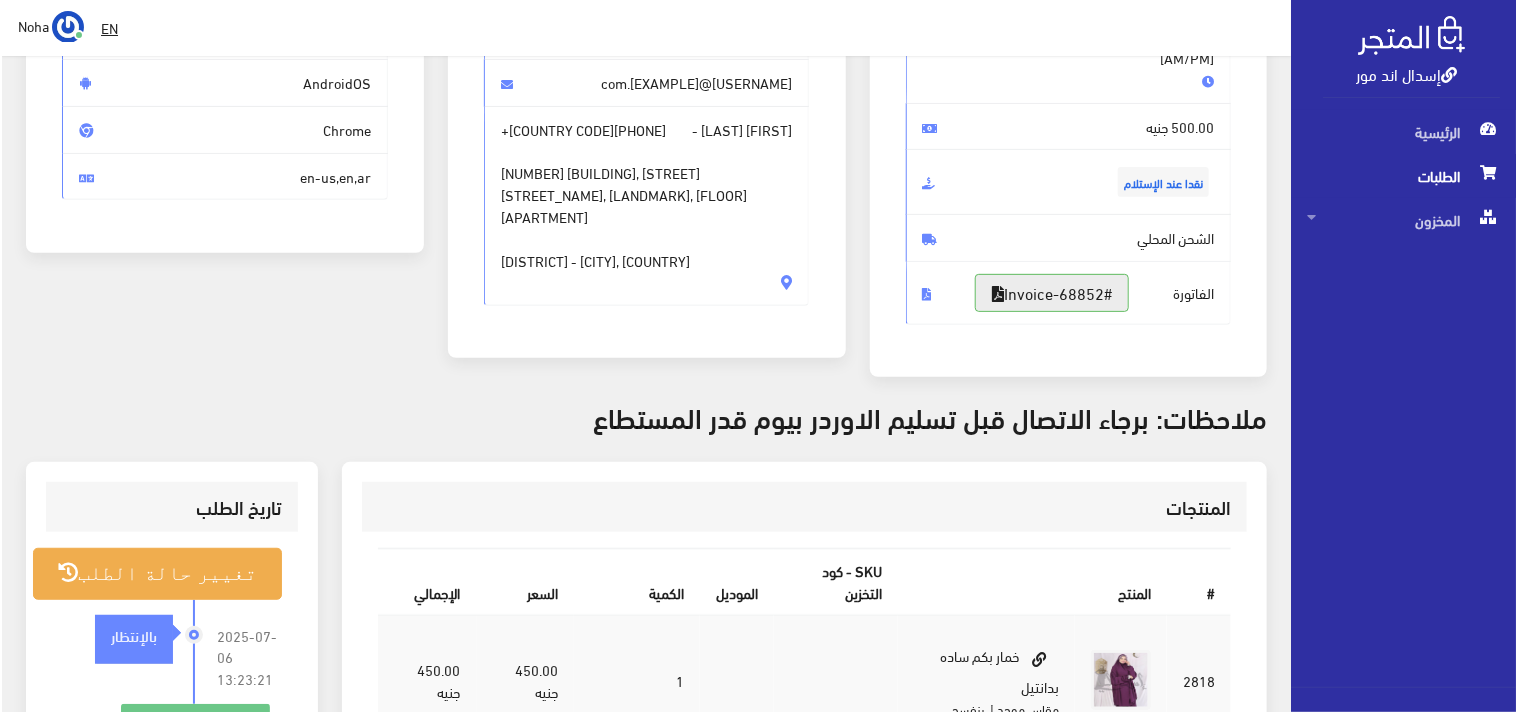 scroll, scrollTop: 333, scrollLeft: 0, axis: vertical 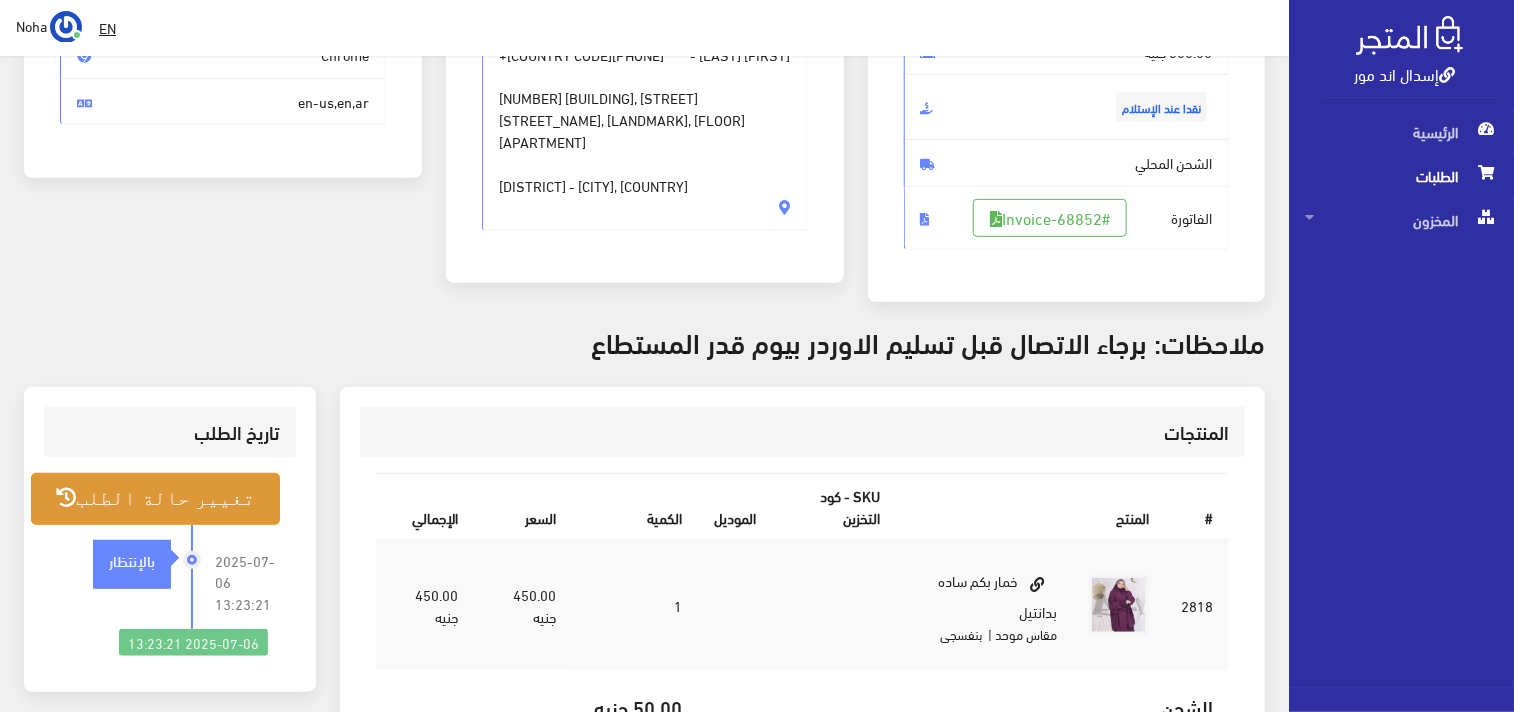 click on "تغيير حالة الطلب" at bounding box center (155, 498) 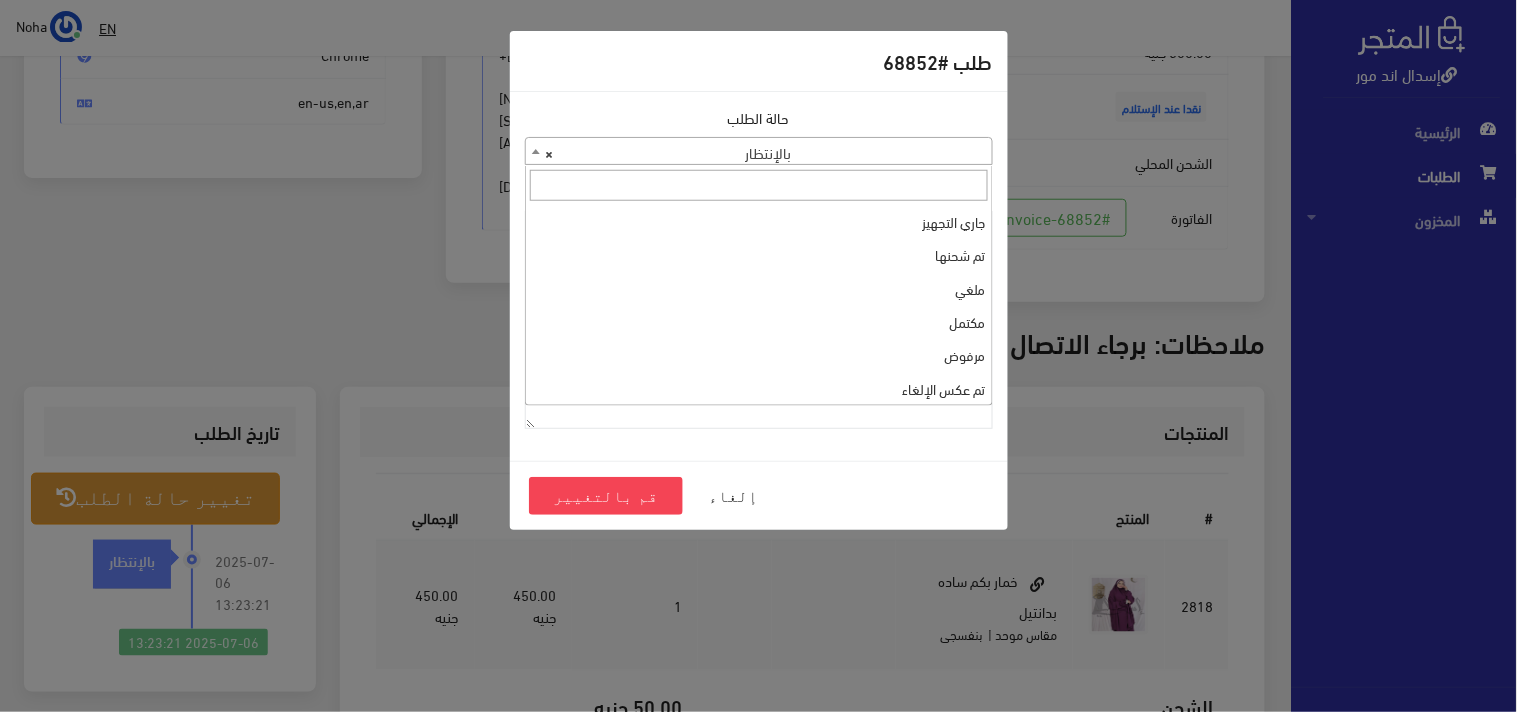 click on "× بالإنتظار" at bounding box center (759, 152) 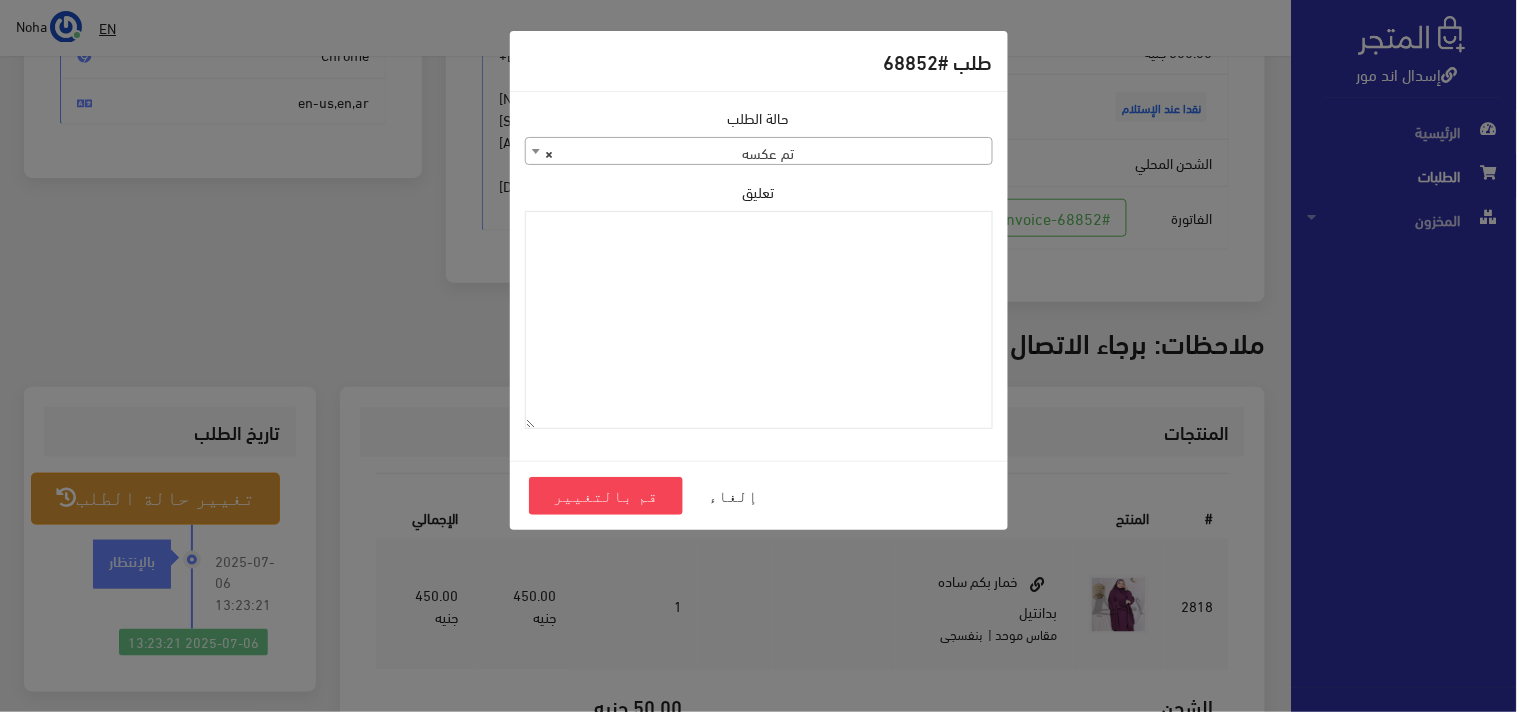 click on "× تم عكسه" at bounding box center (759, 152) 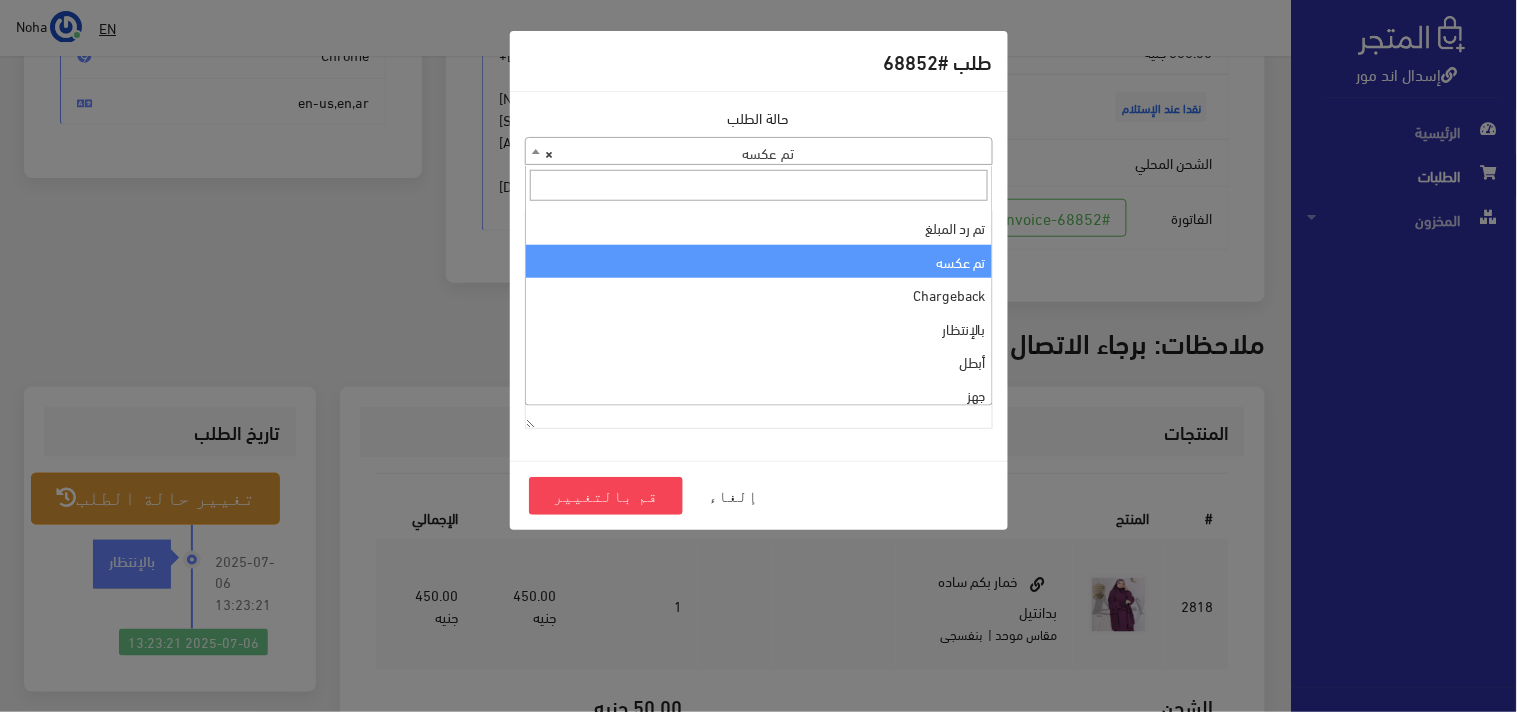 scroll, scrollTop: 0, scrollLeft: 0, axis: both 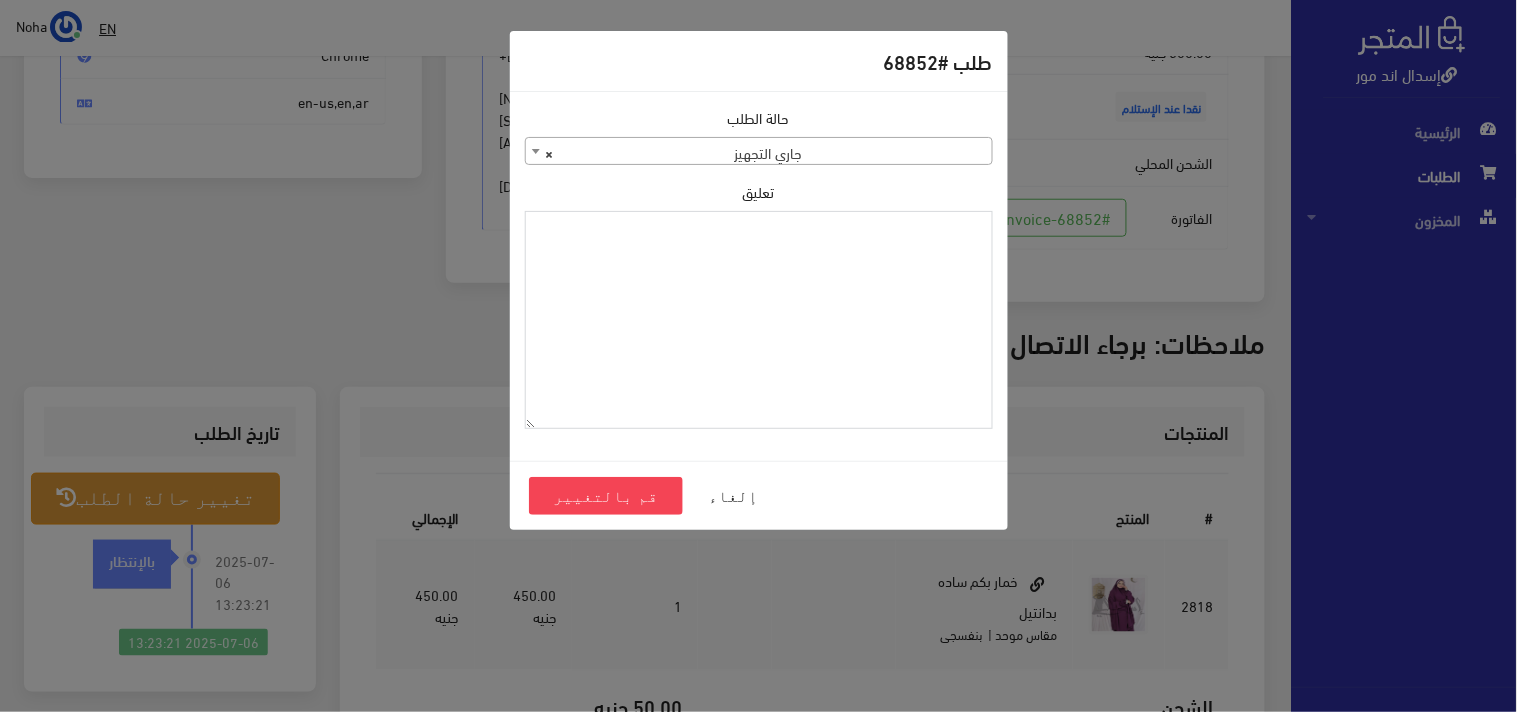 paste on "1095698" 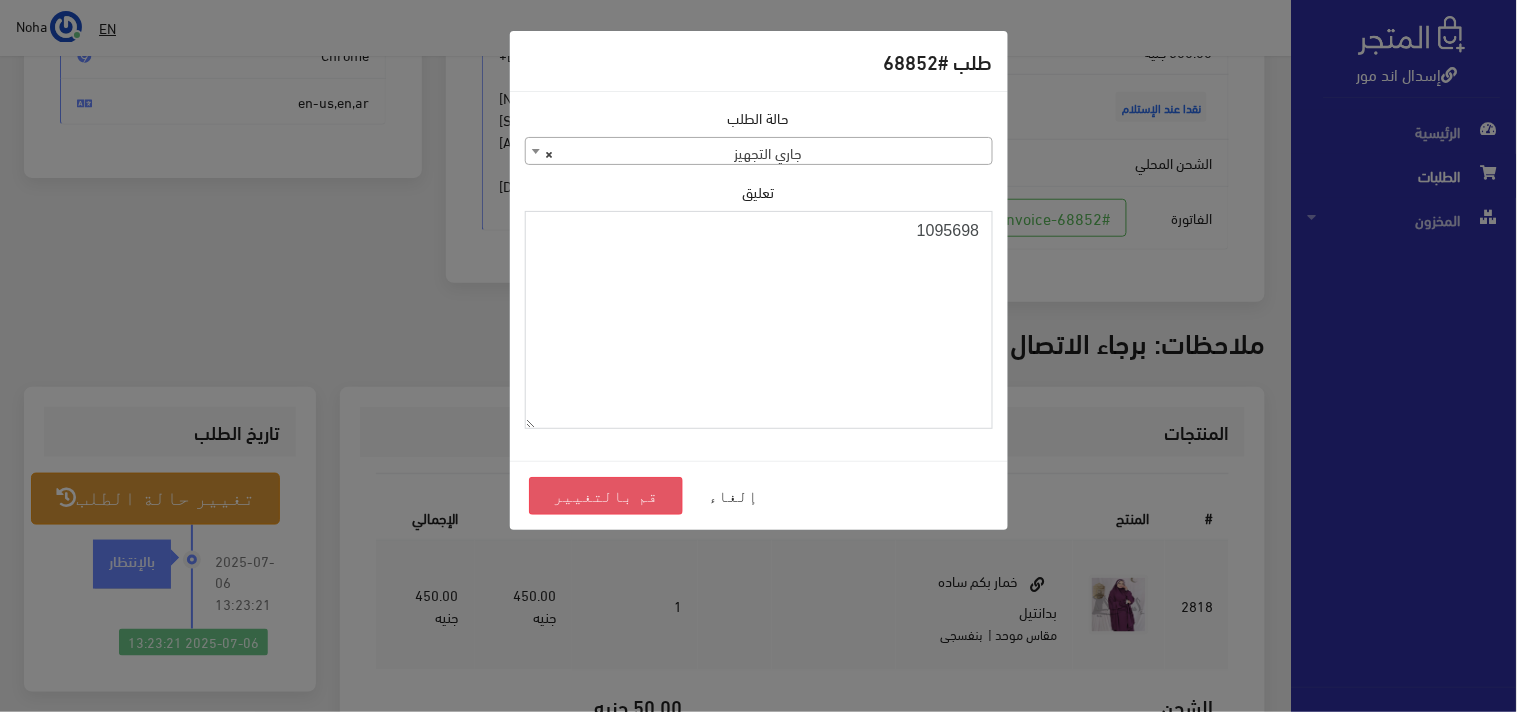 type on "1095698" 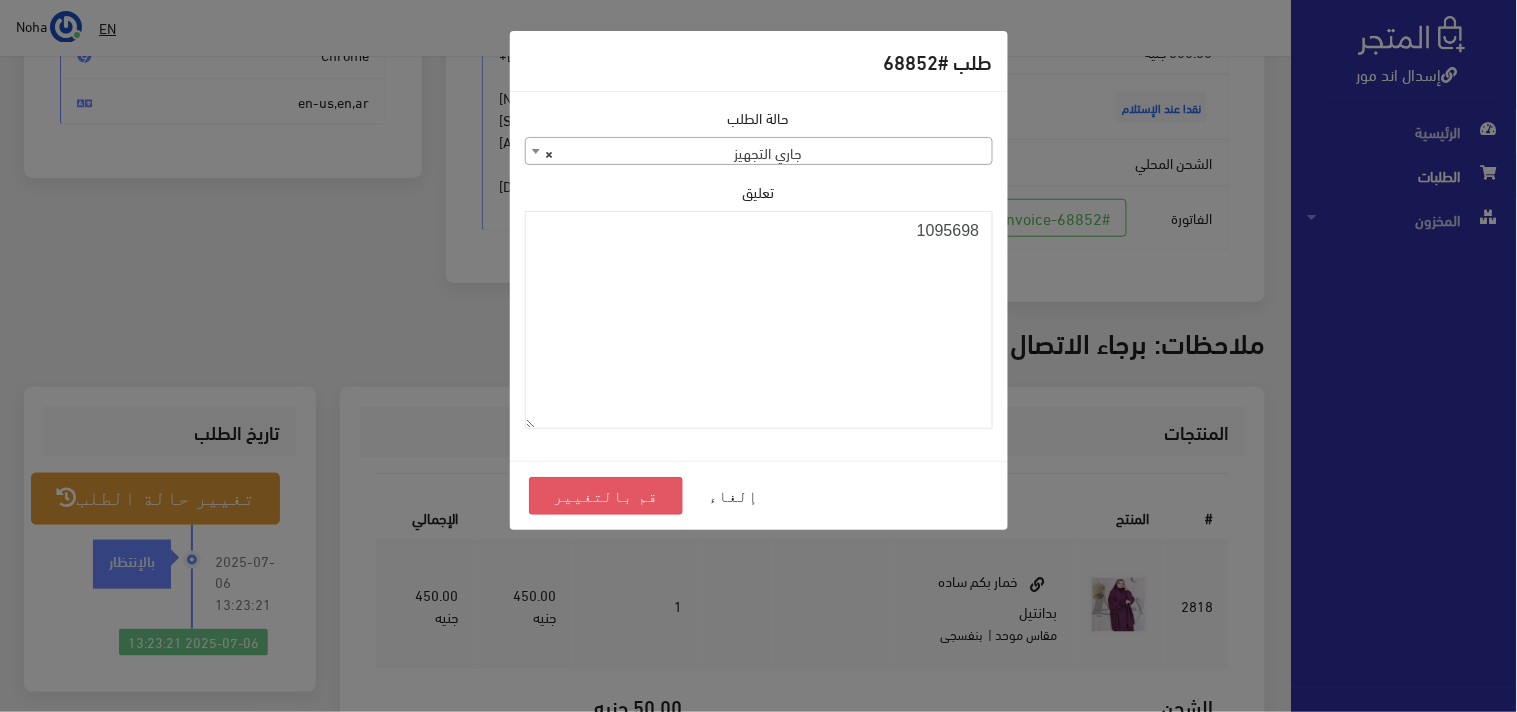 click on "قم بالتغيير" at bounding box center (606, 496) 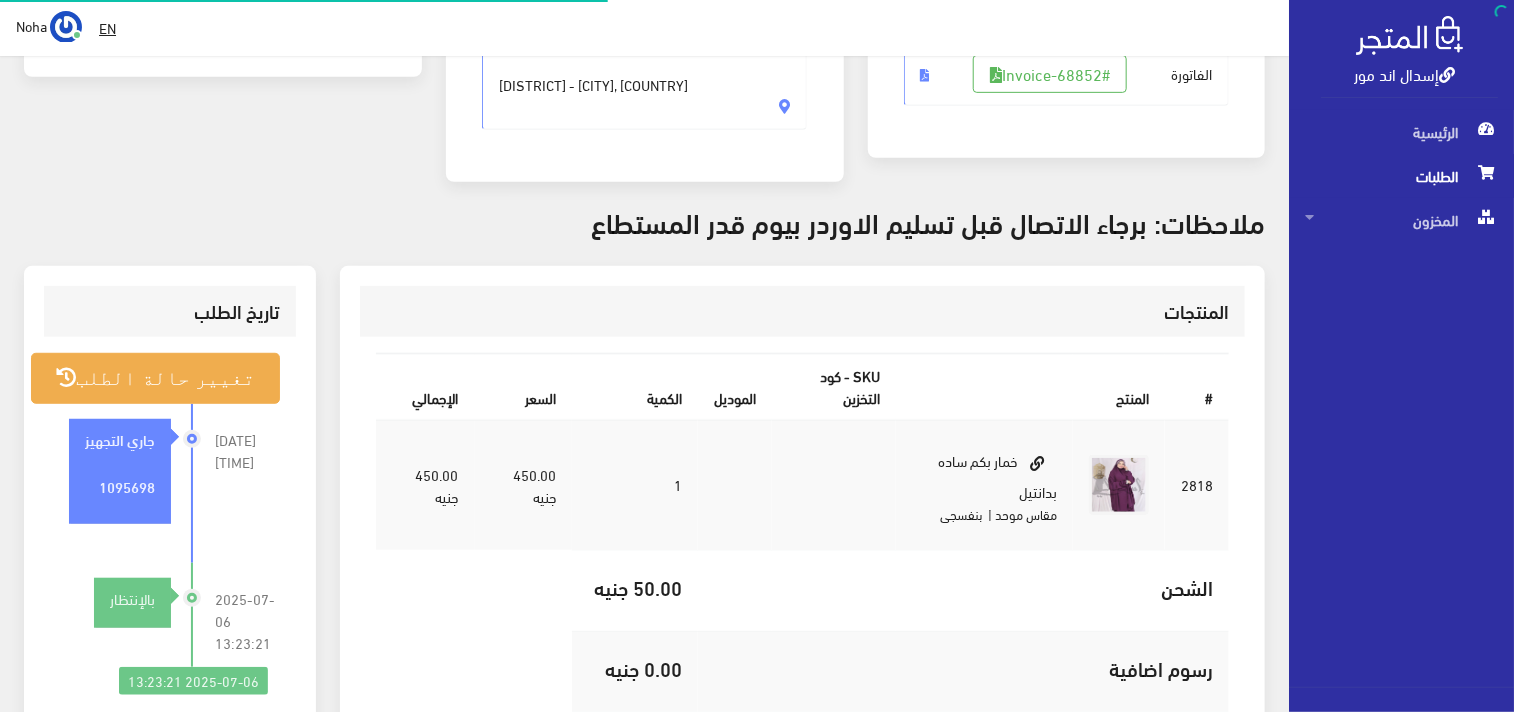 scroll, scrollTop: 444, scrollLeft: 0, axis: vertical 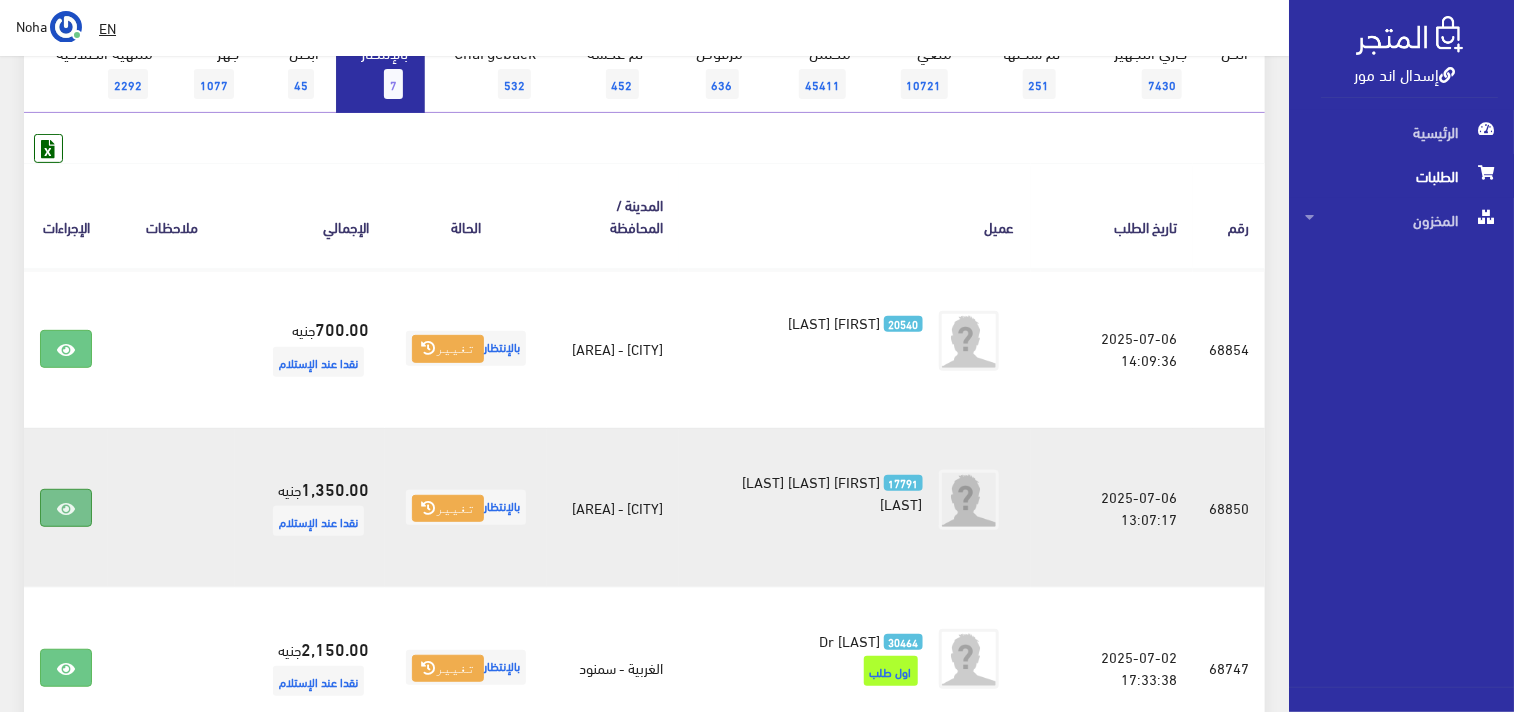 click at bounding box center [66, 509] 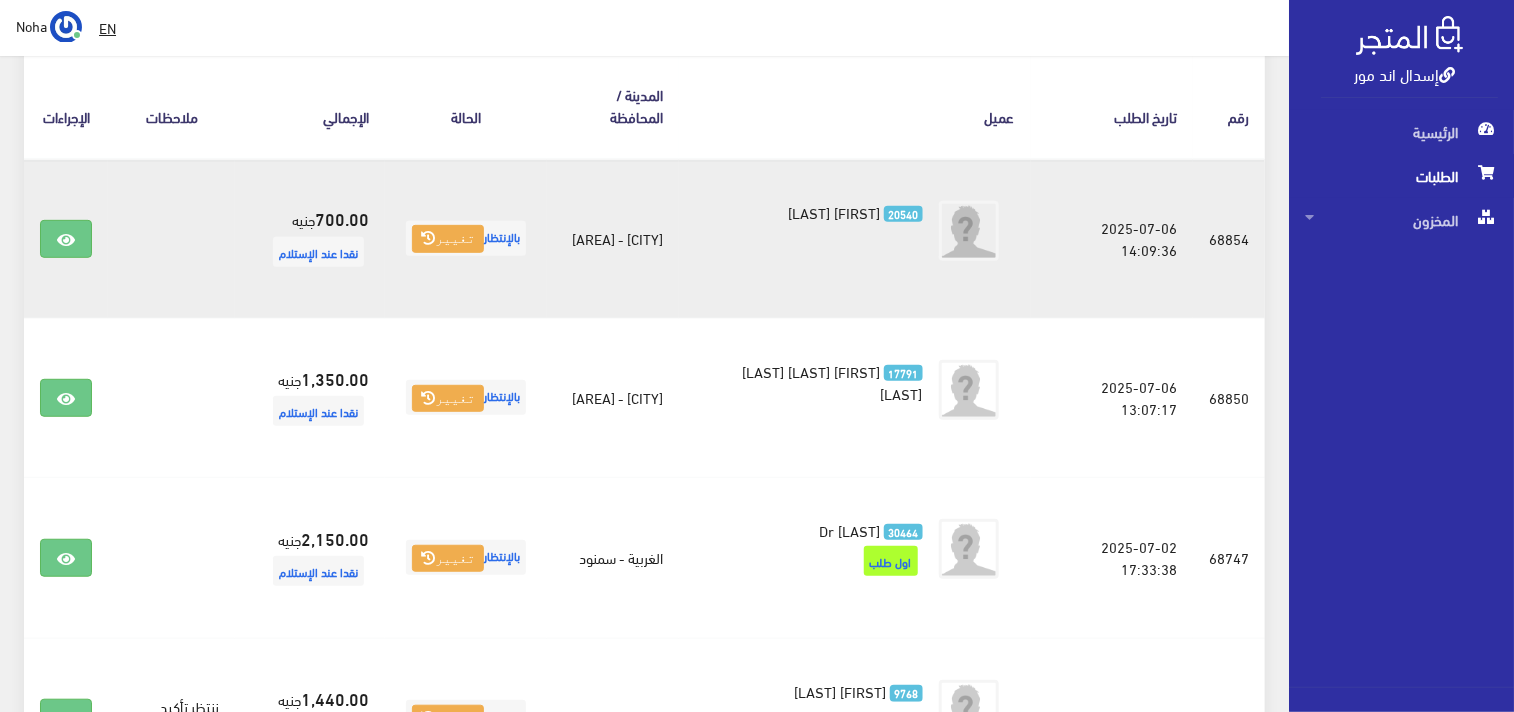 scroll, scrollTop: 344, scrollLeft: 0, axis: vertical 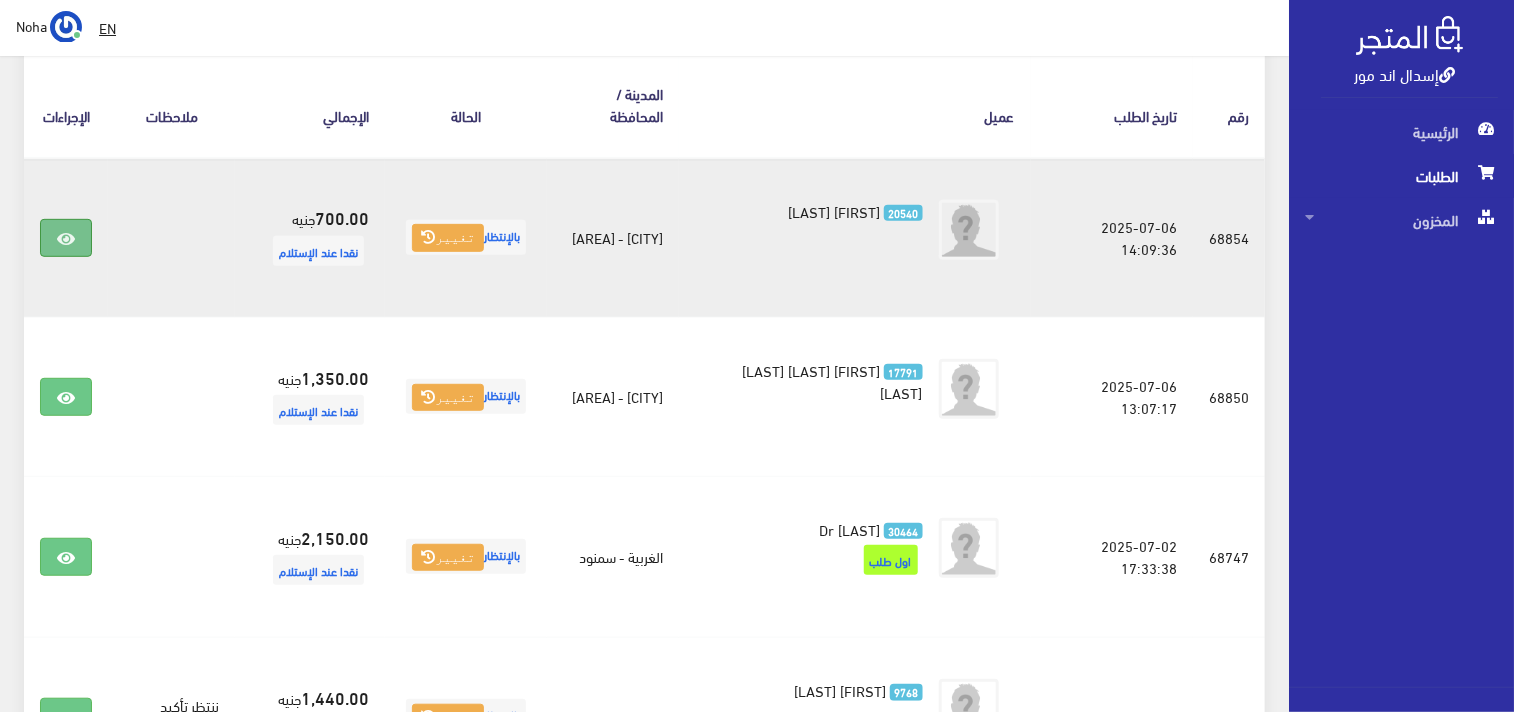 click at bounding box center [66, 238] 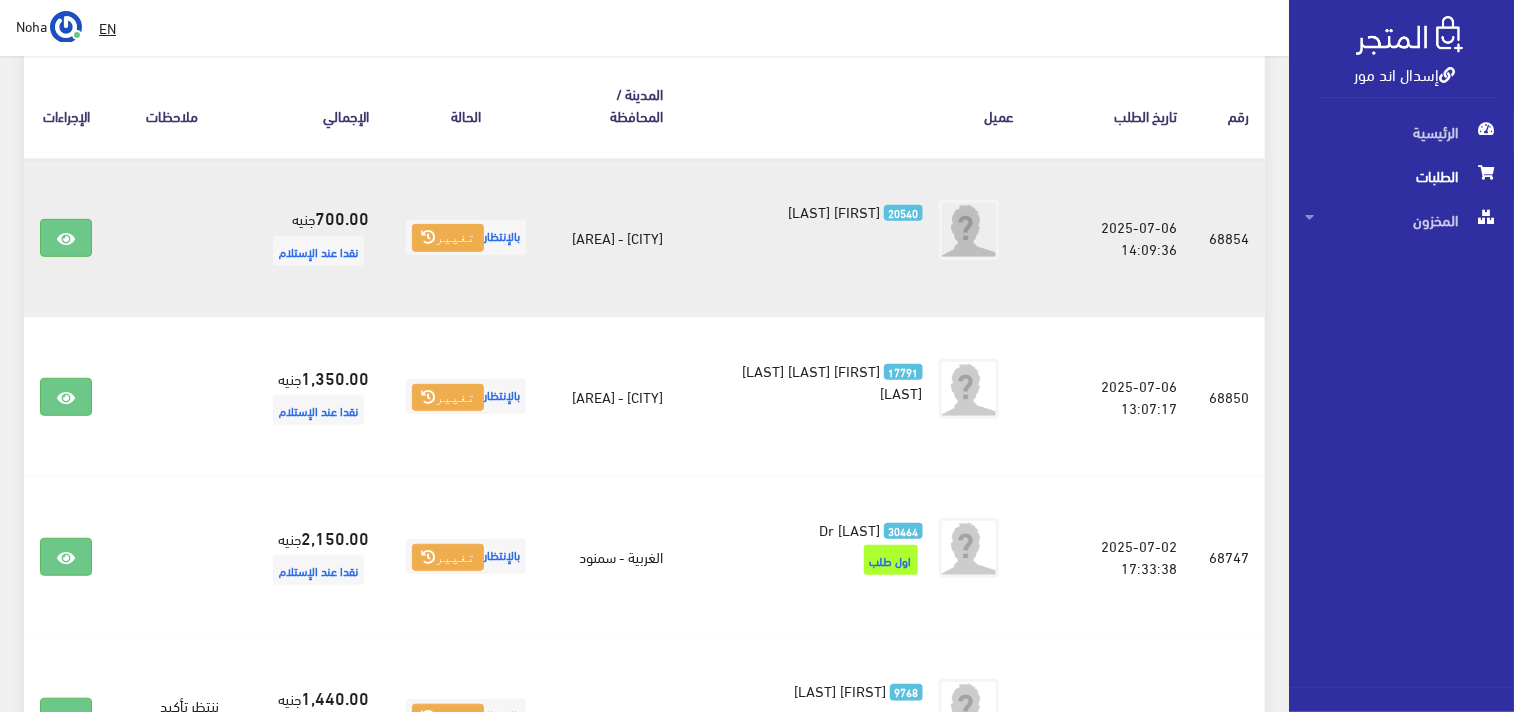 scroll, scrollTop: 11, scrollLeft: 0, axis: vertical 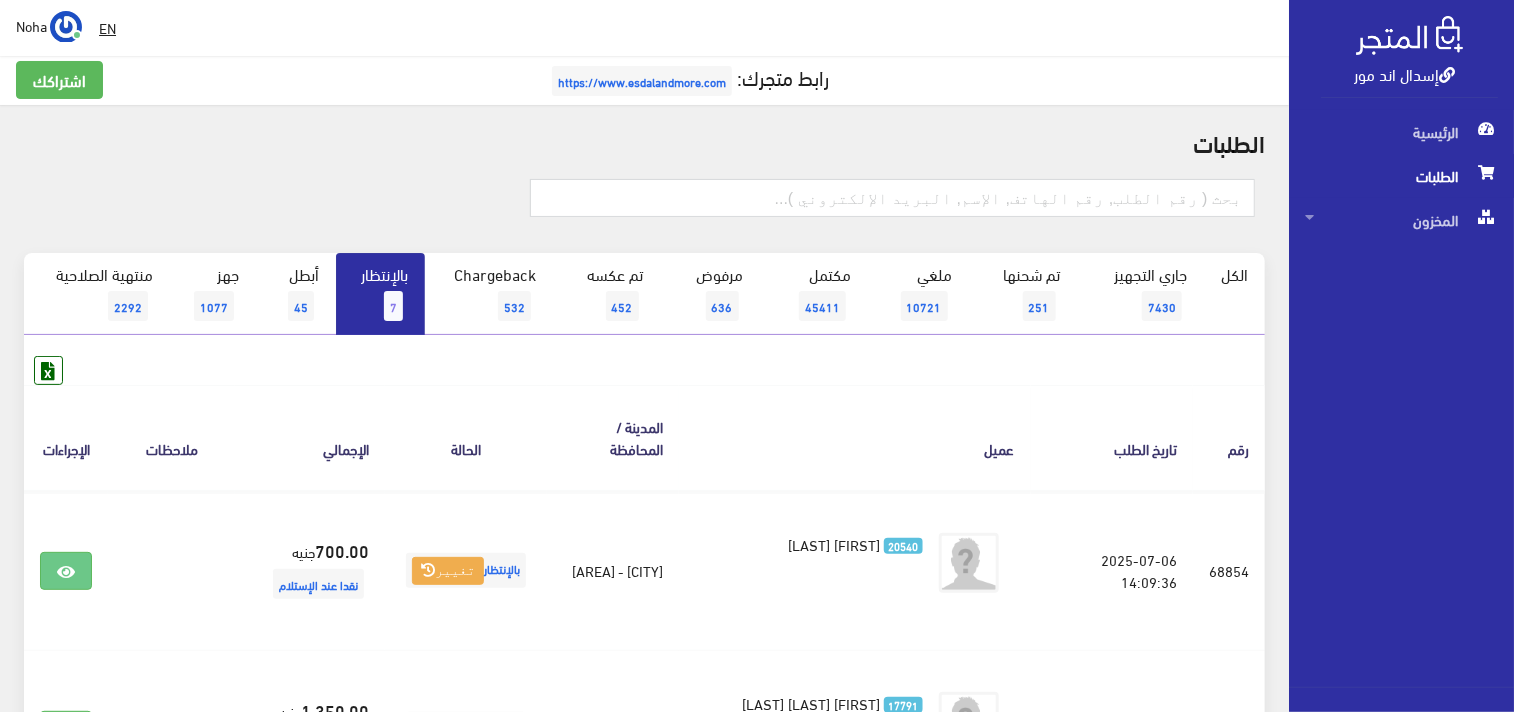 click on "بالإنتظار
7" at bounding box center [380, 294] 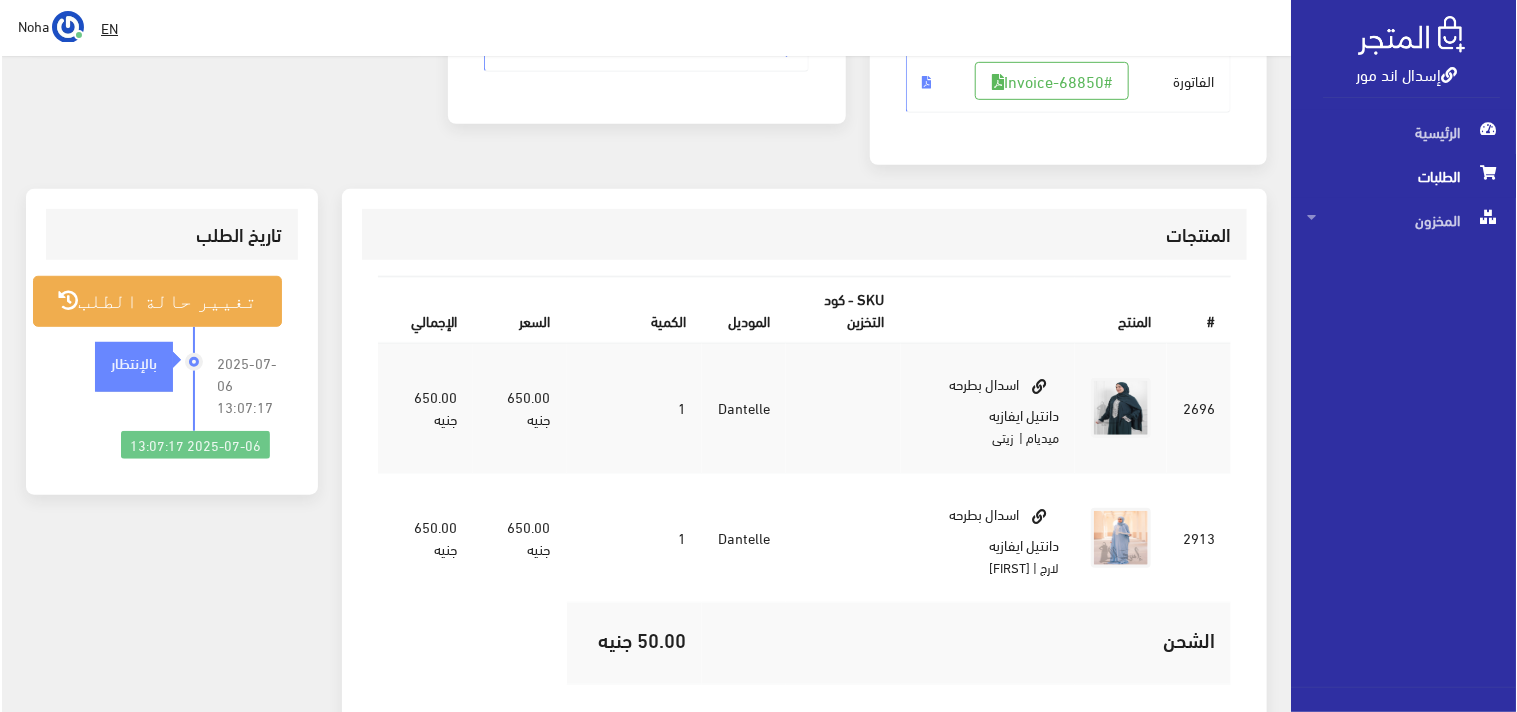 scroll, scrollTop: 333, scrollLeft: 0, axis: vertical 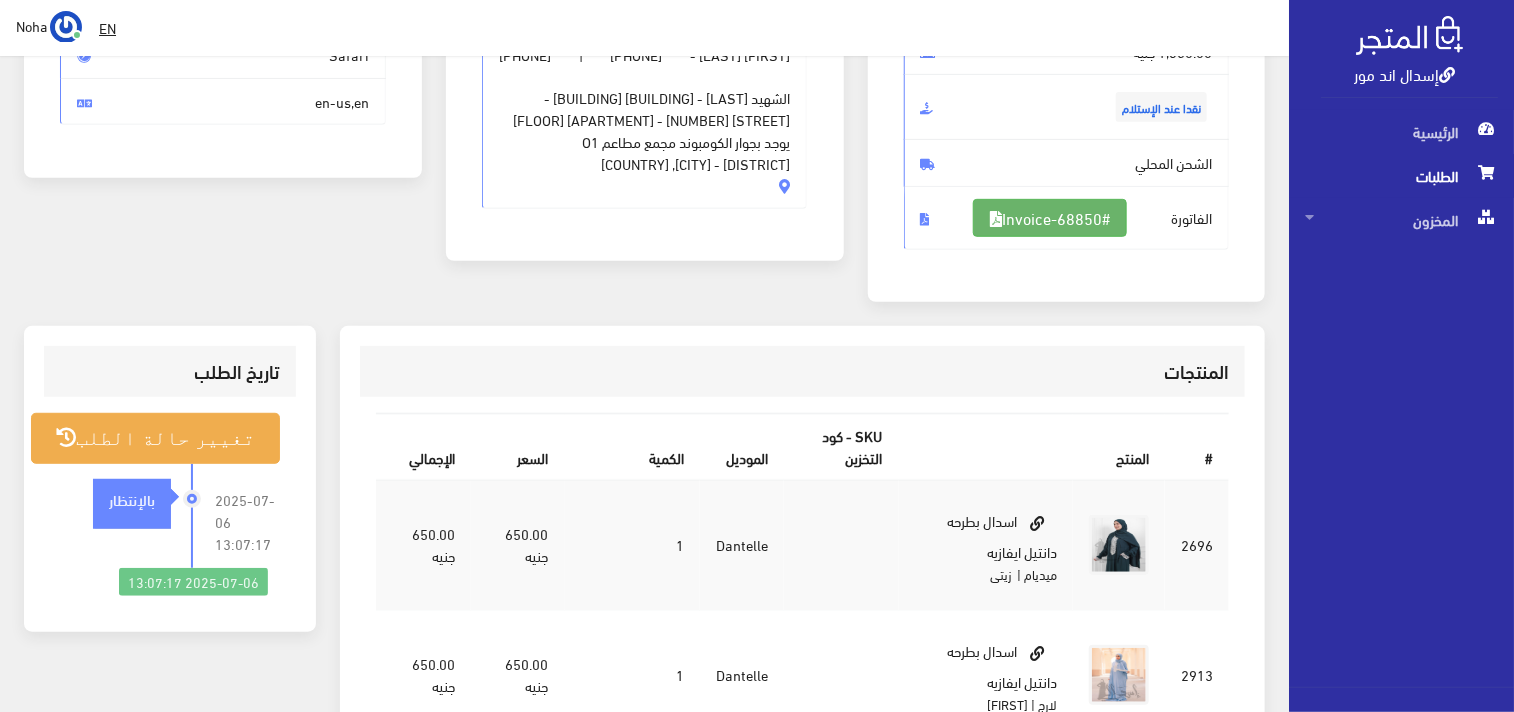 click on "#Invoice-68850" at bounding box center [1050, 218] 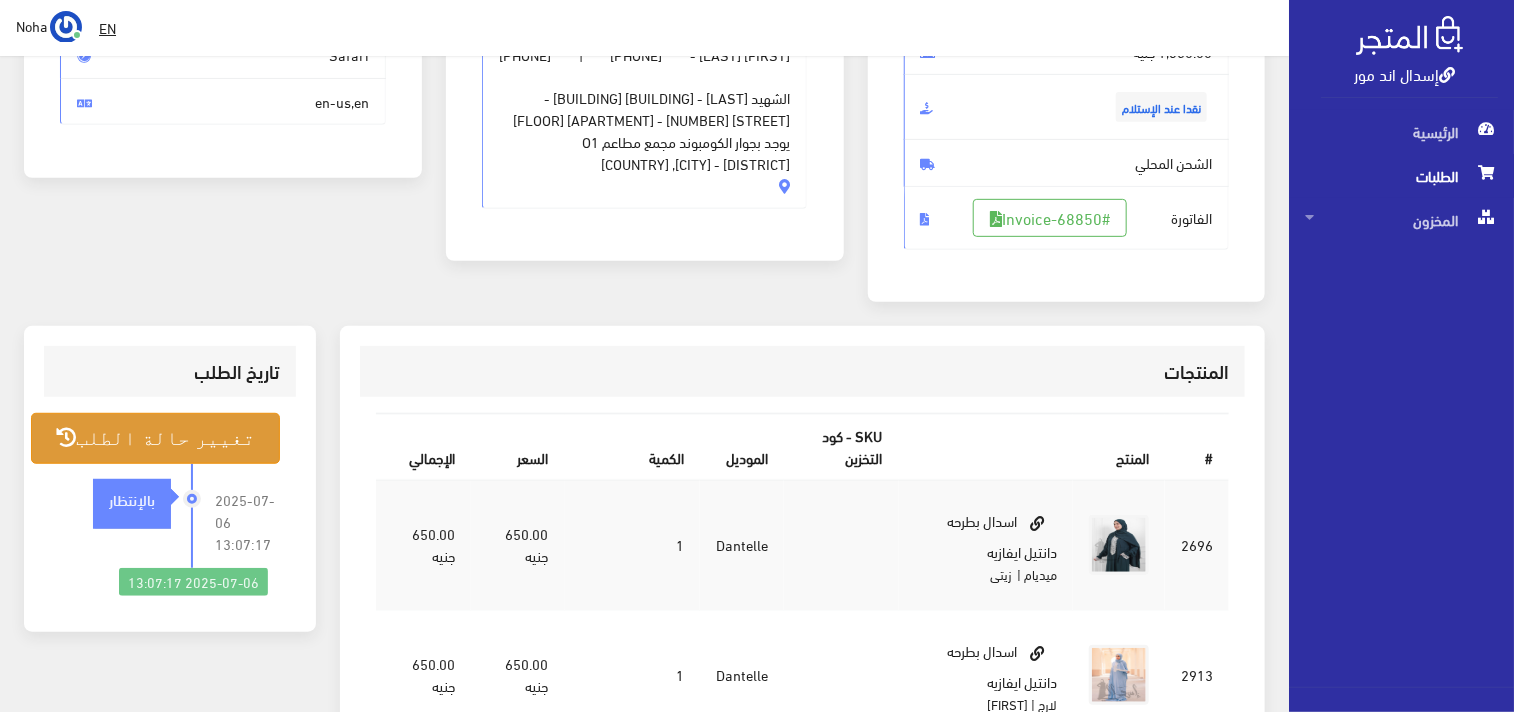 click on "تغيير حالة الطلب" at bounding box center (155, 438) 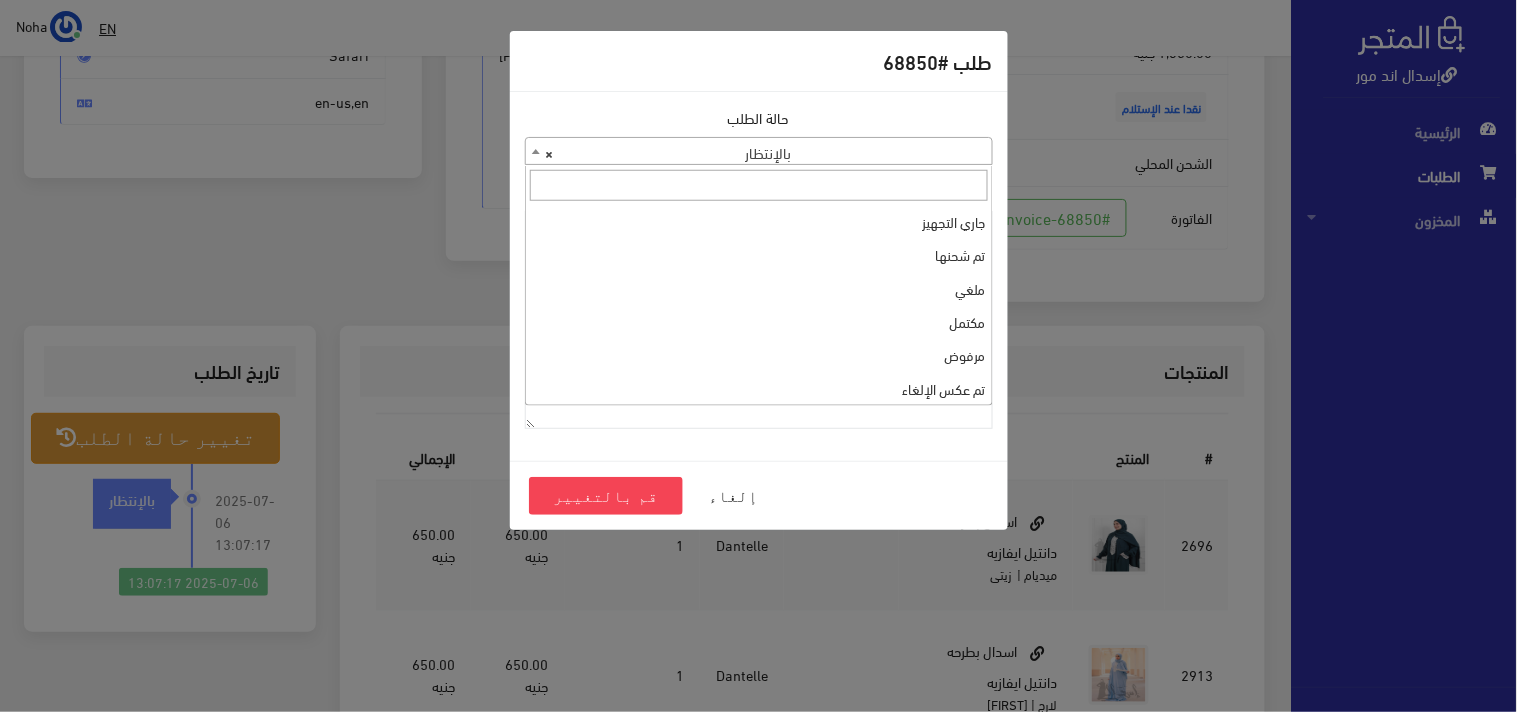 click on "× بالإنتظار" at bounding box center (759, 152) 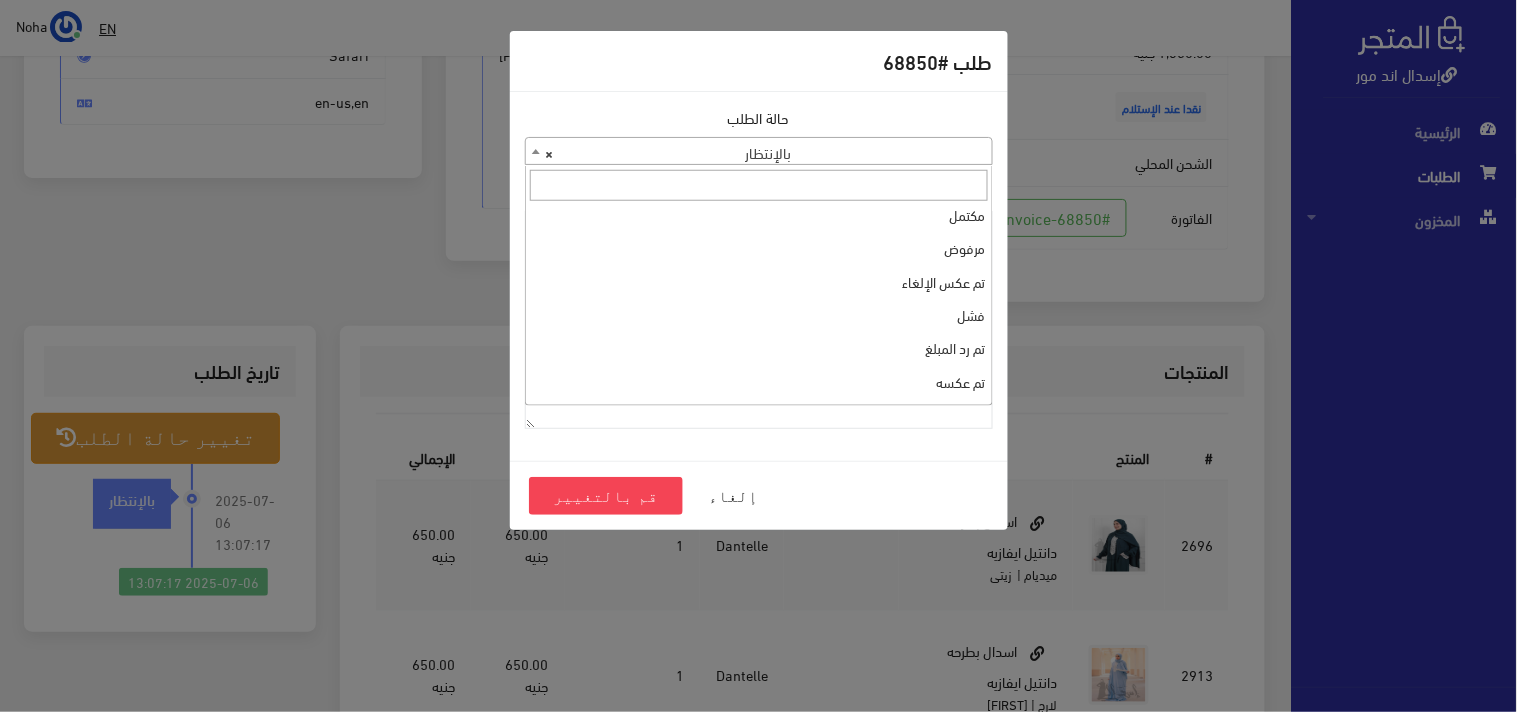 scroll, scrollTop: 0, scrollLeft: 0, axis: both 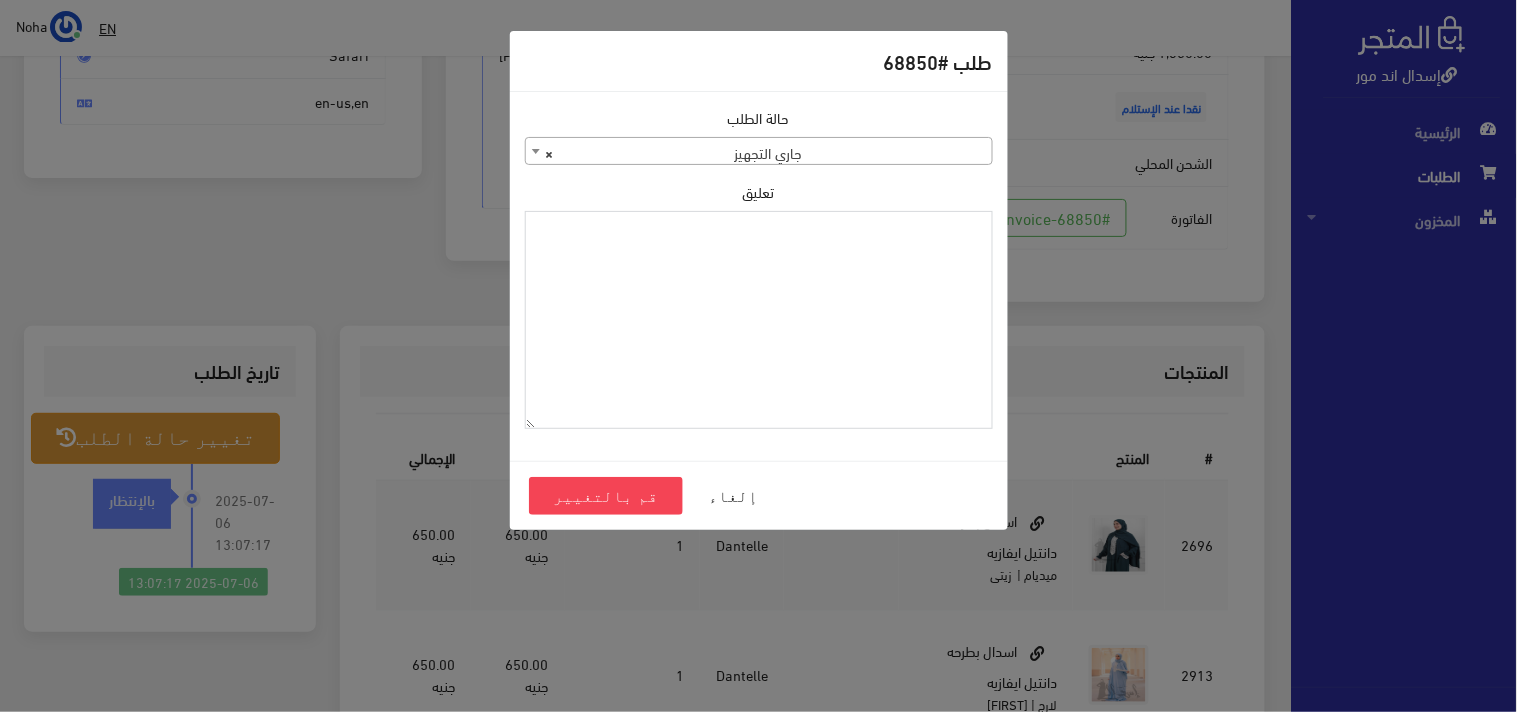 paste on "1095698" 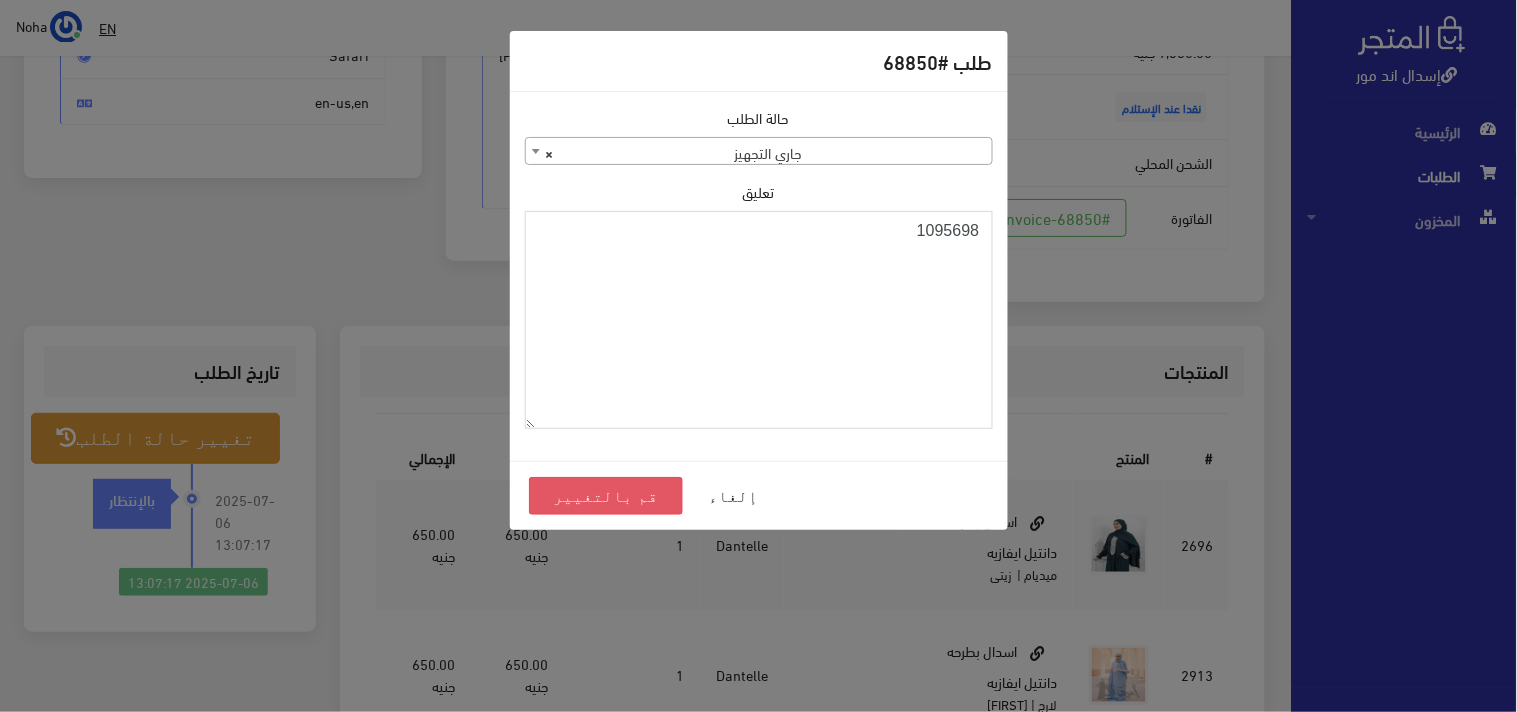 type on "1095698" 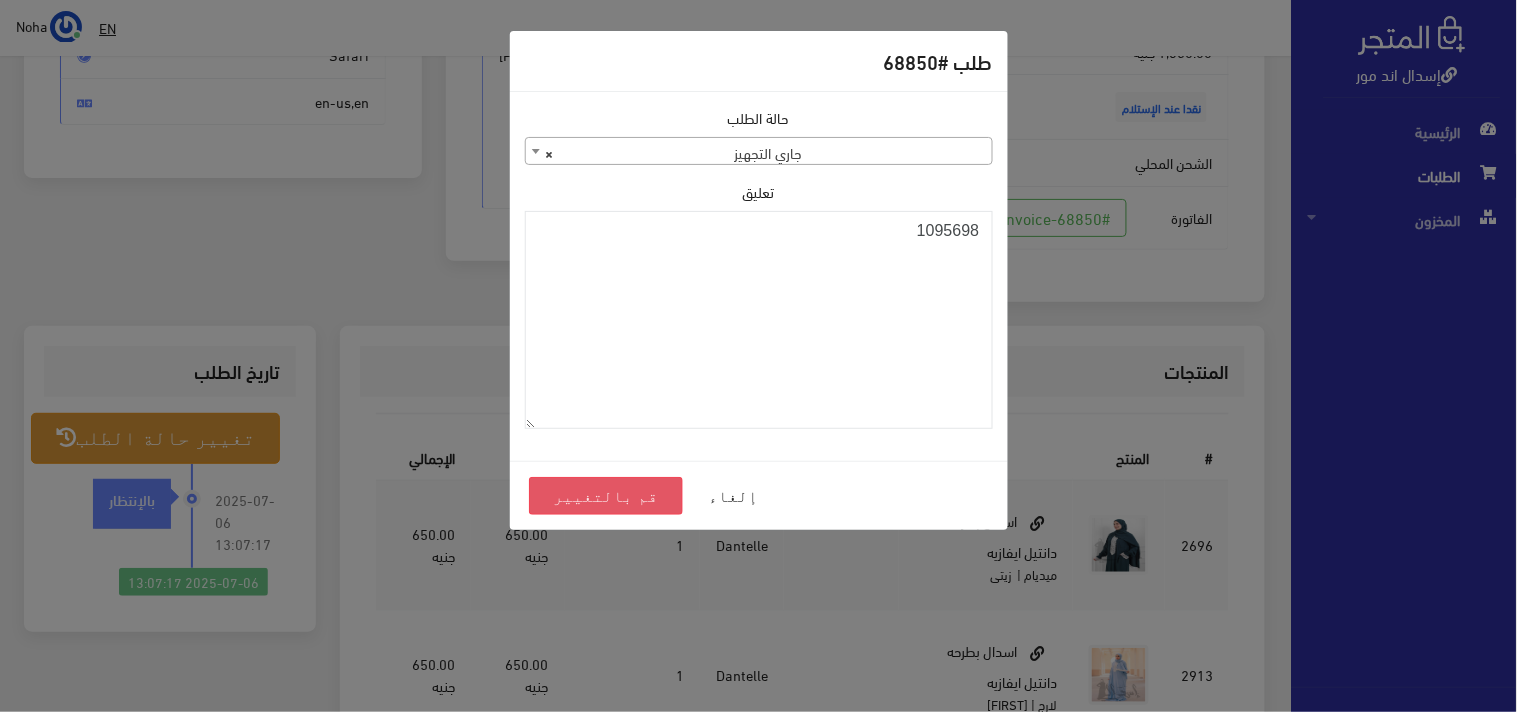 click on "قم بالتغيير" at bounding box center (606, 496) 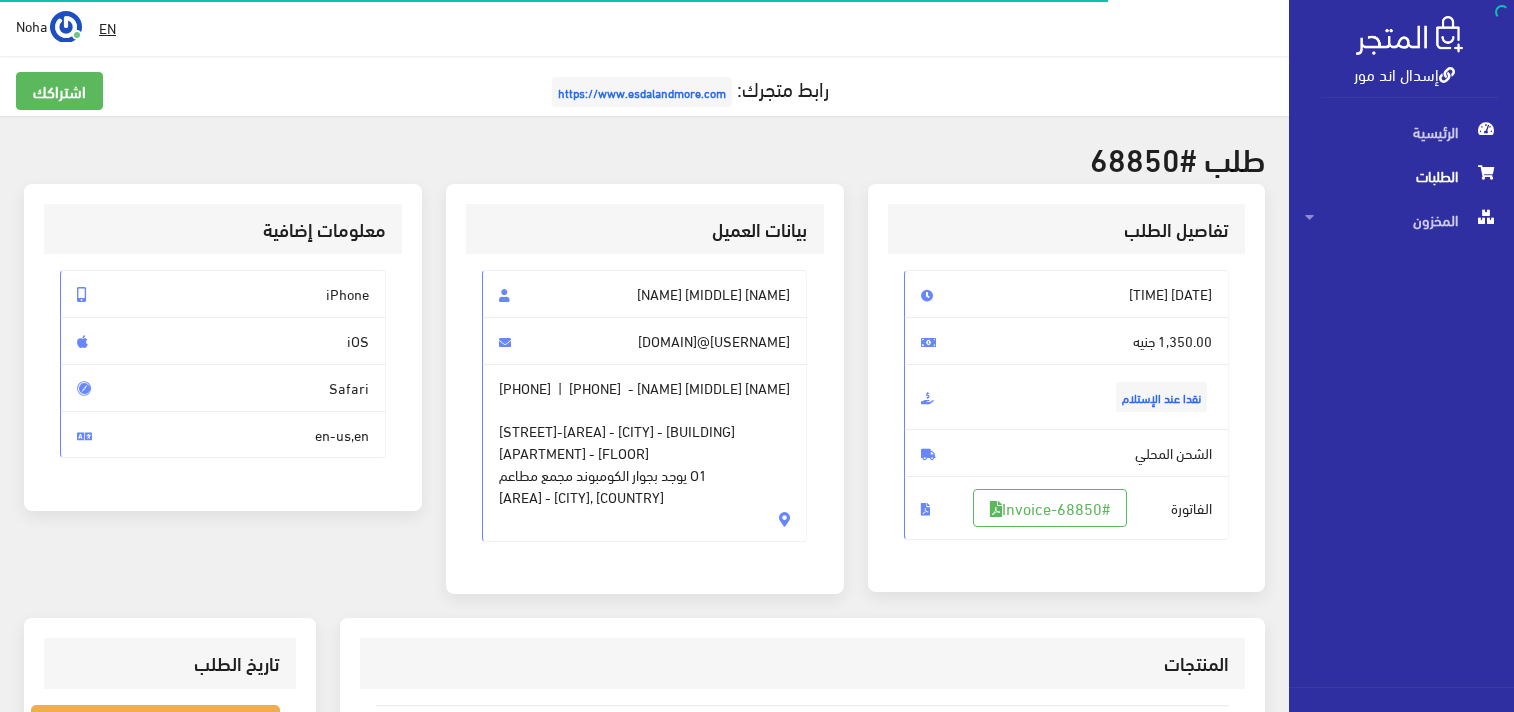 scroll, scrollTop: 0, scrollLeft: 0, axis: both 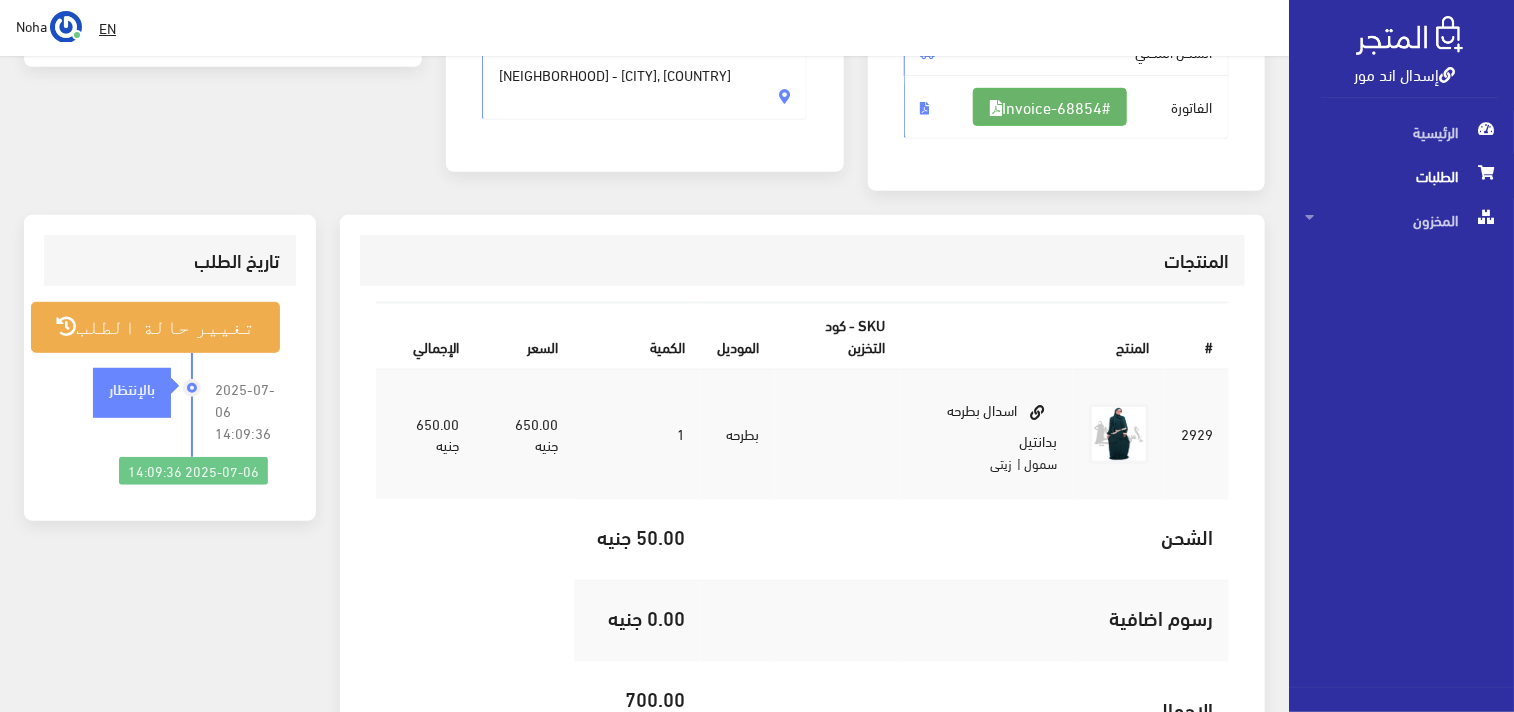 click on "#Invoice-68854" at bounding box center (1050, 107) 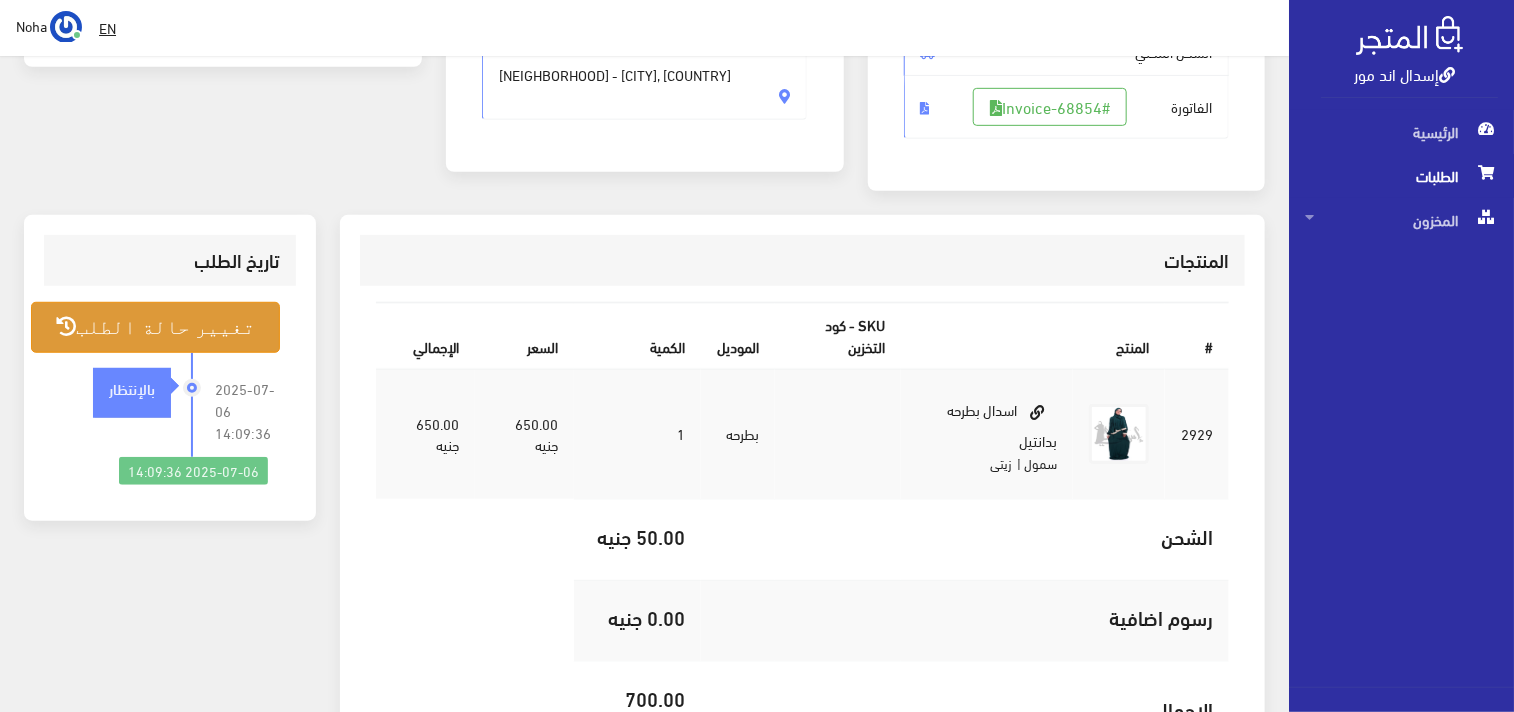 click on "تغيير حالة الطلب" at bounding box center (155, 327) 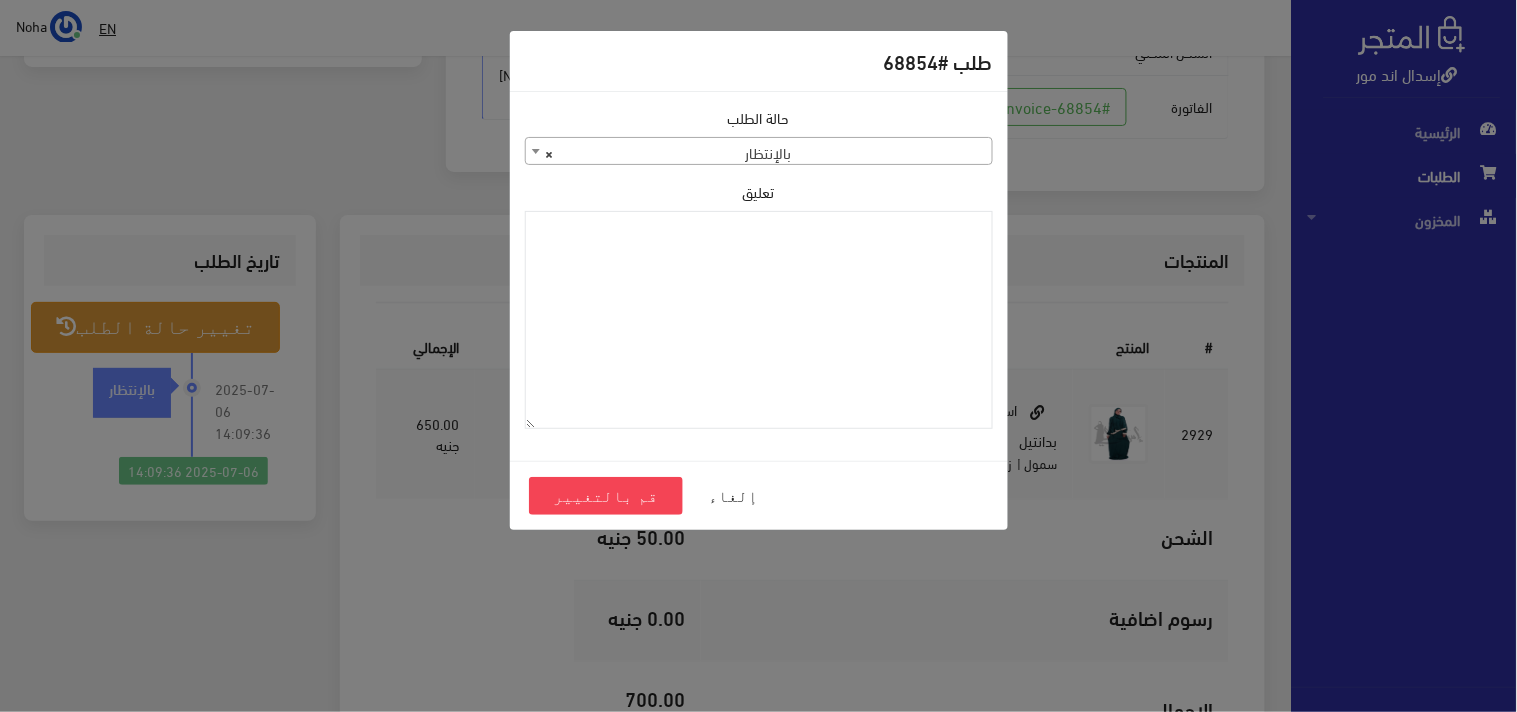 click on "× بالإنتظار" at bounding box center [759, 152] 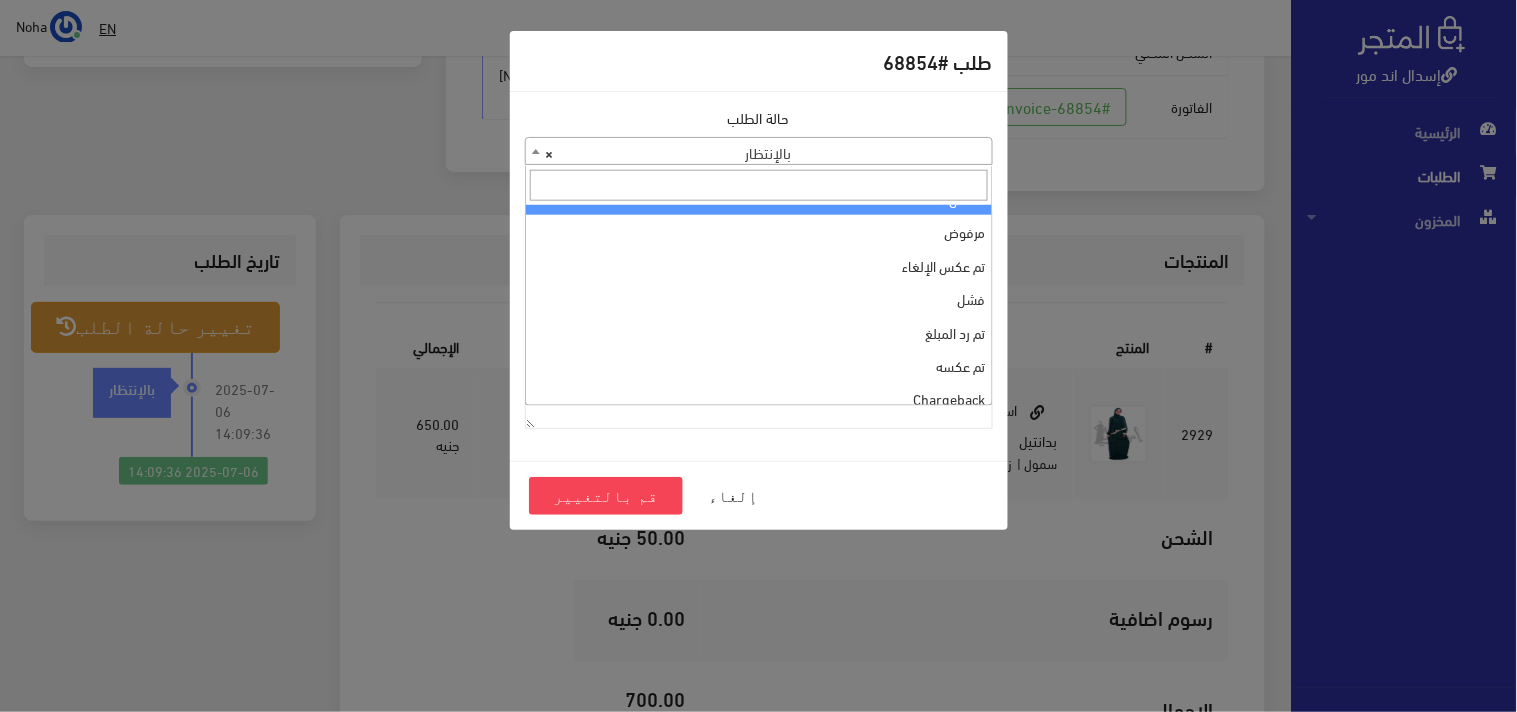 scroll, scrollTop: 0, scrollLeft: 0, axis: both 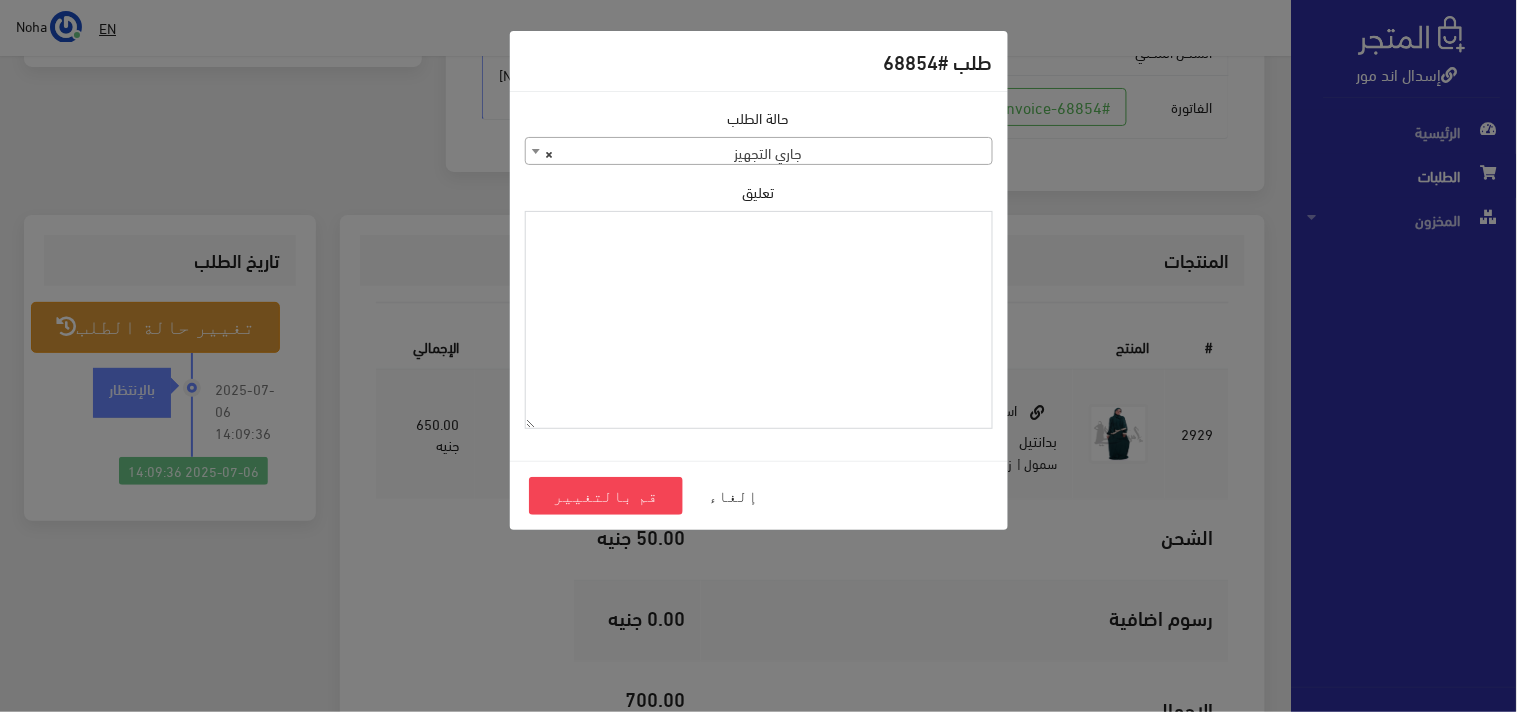 paste on "1095698" 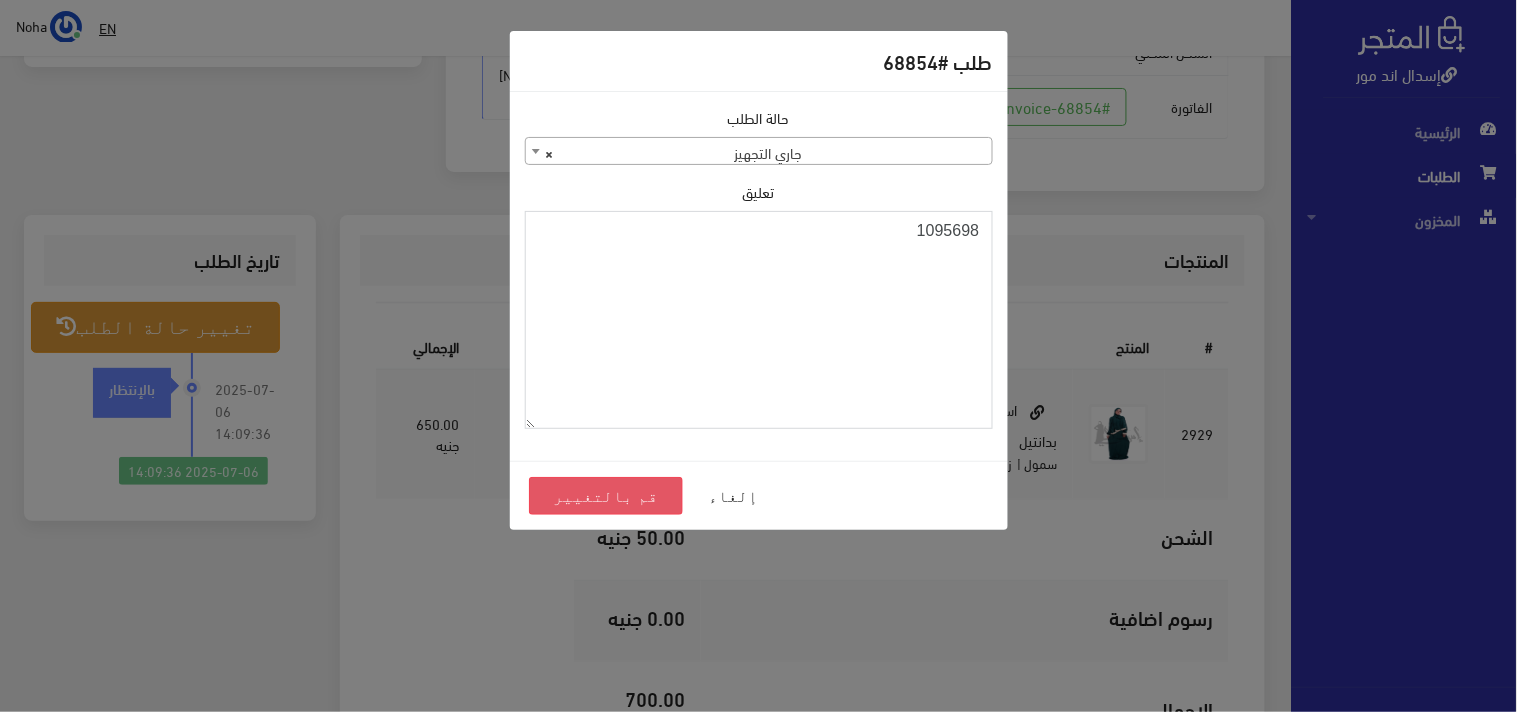 type on "1095698" 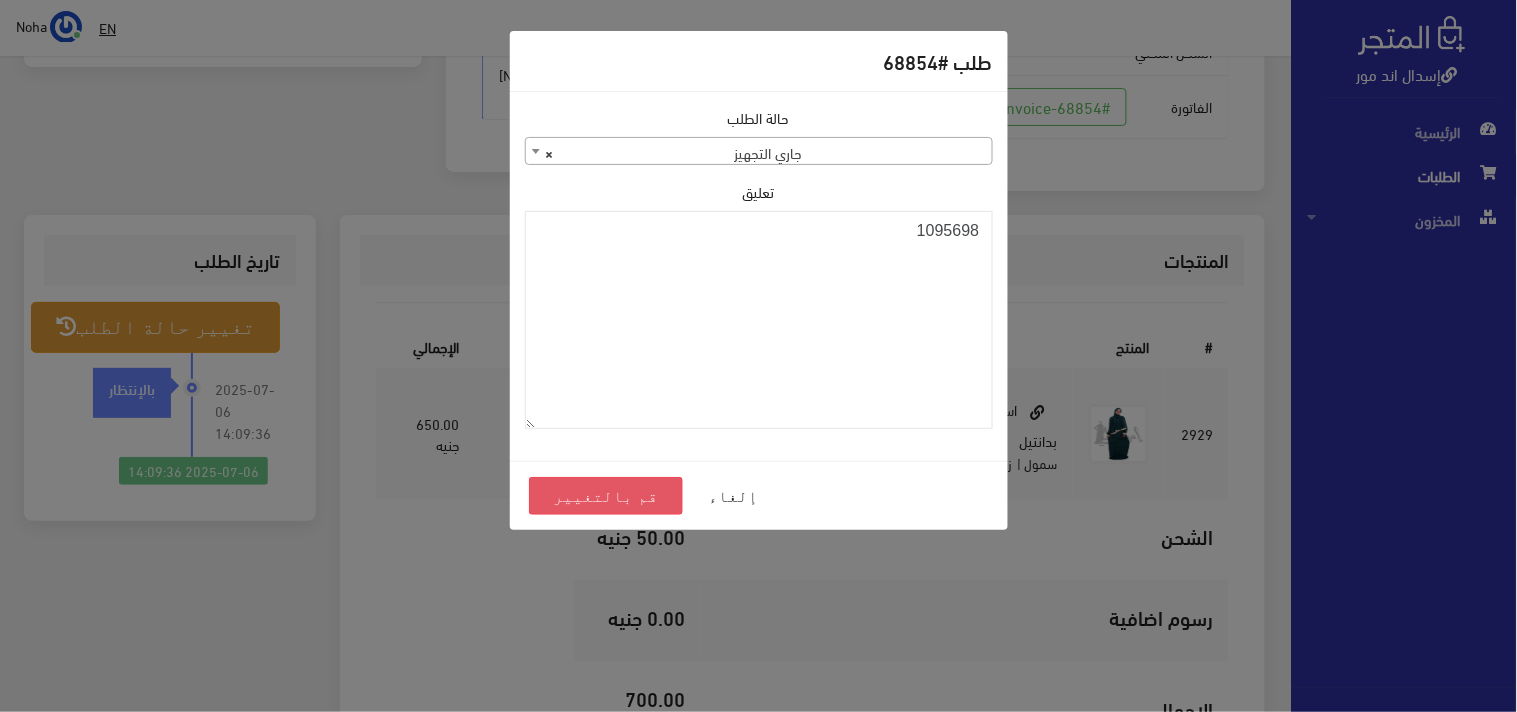 click on "قم بالتغيير" at bounding box center [606, 496] 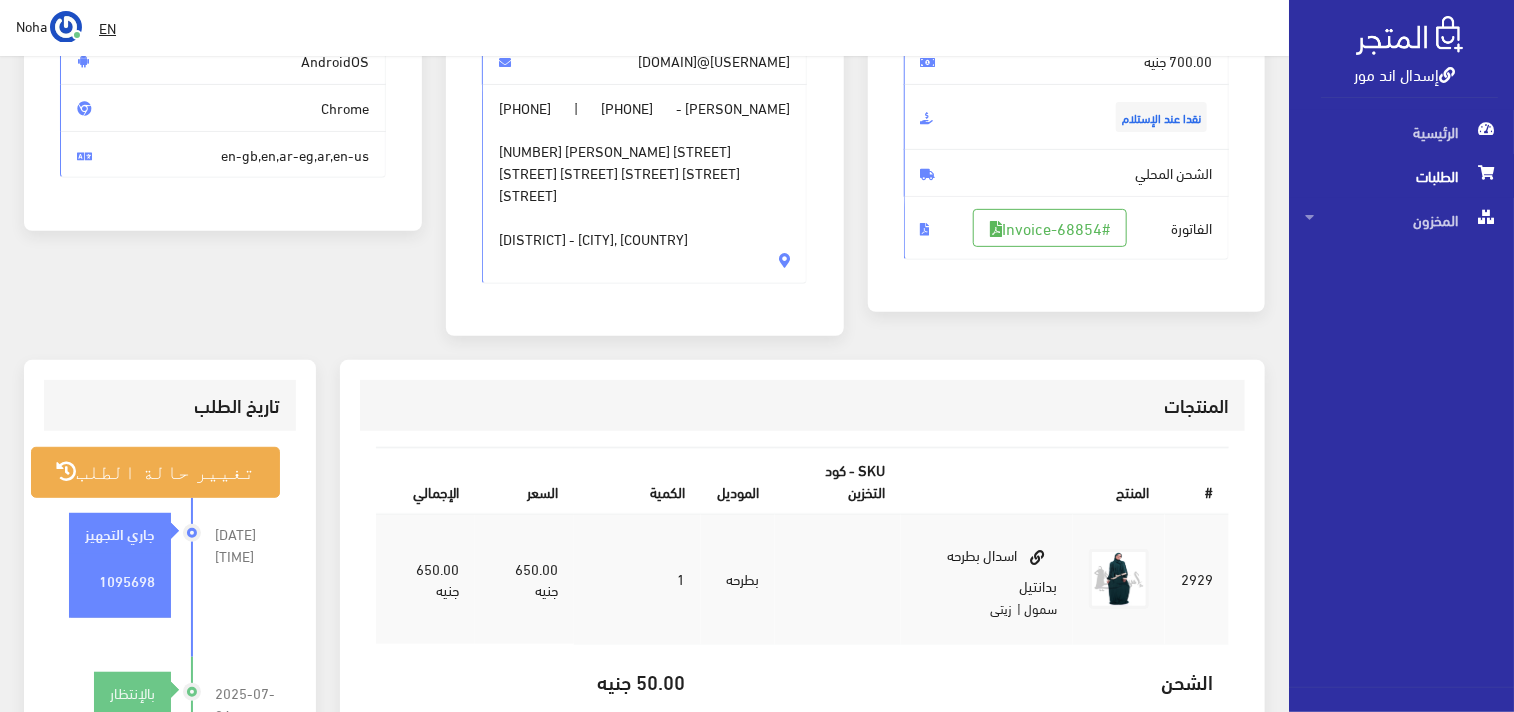 scroll, scrollTop: 555, scrollLeft: 0, axis: vertical 